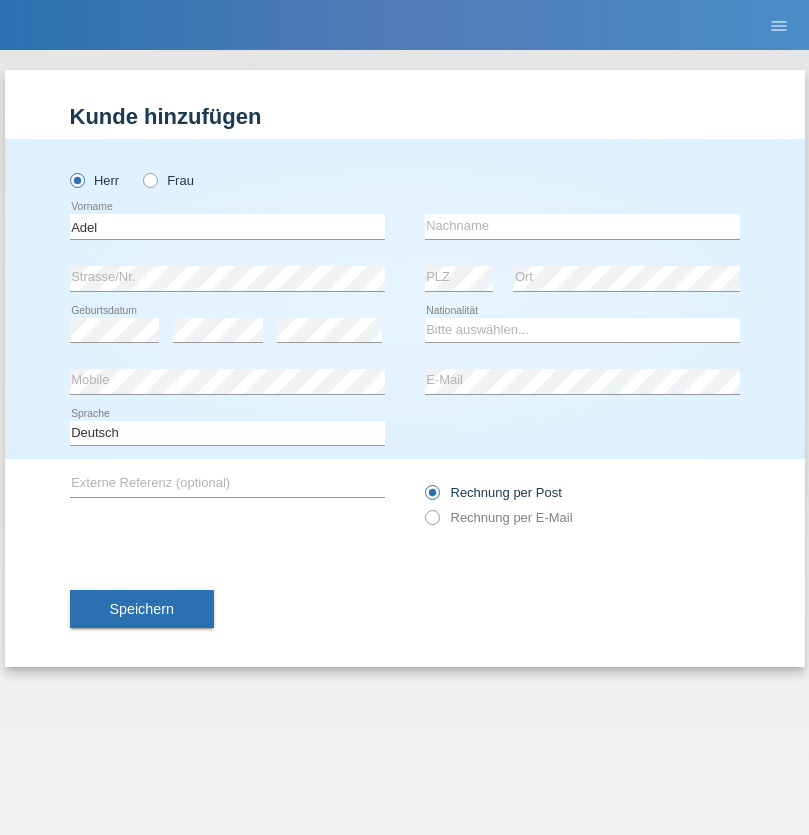 scroll, scrollTop: 0, scrollLeft: 0, axis: both 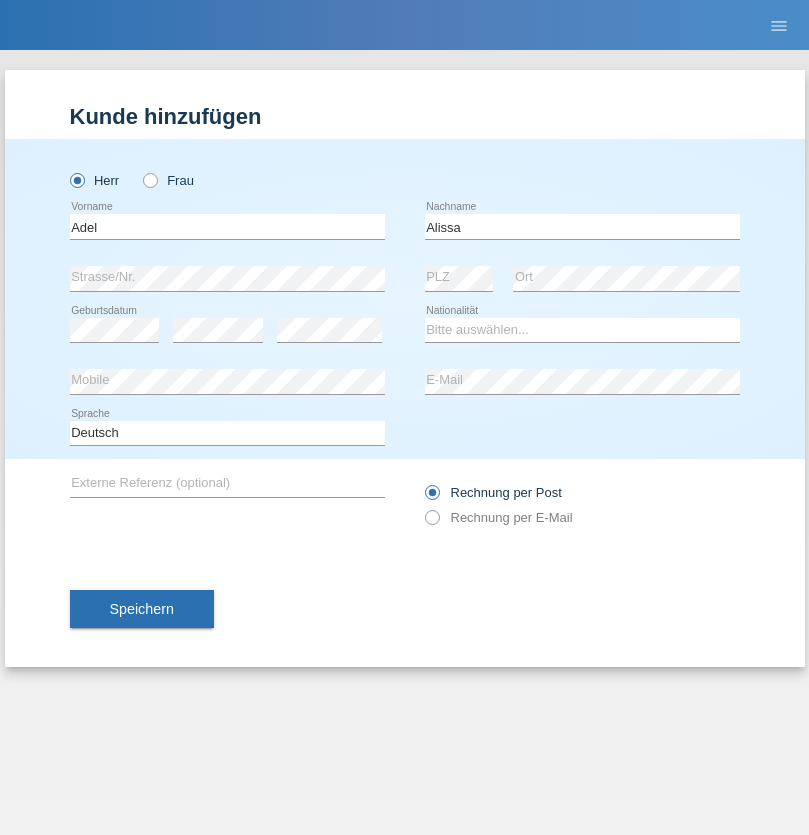 type on "Alissa" 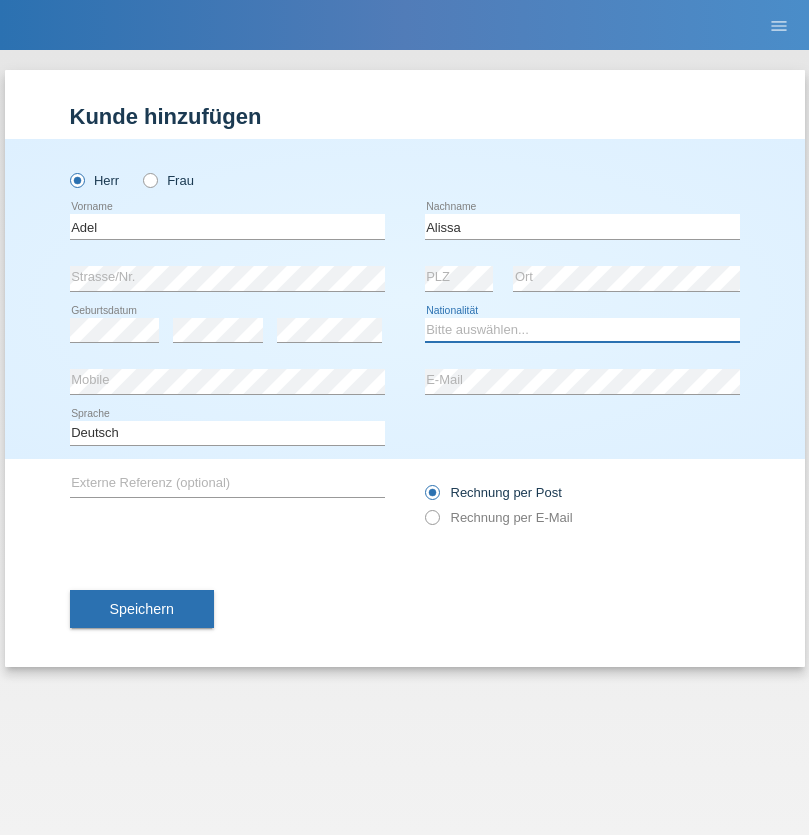 select on "SY" 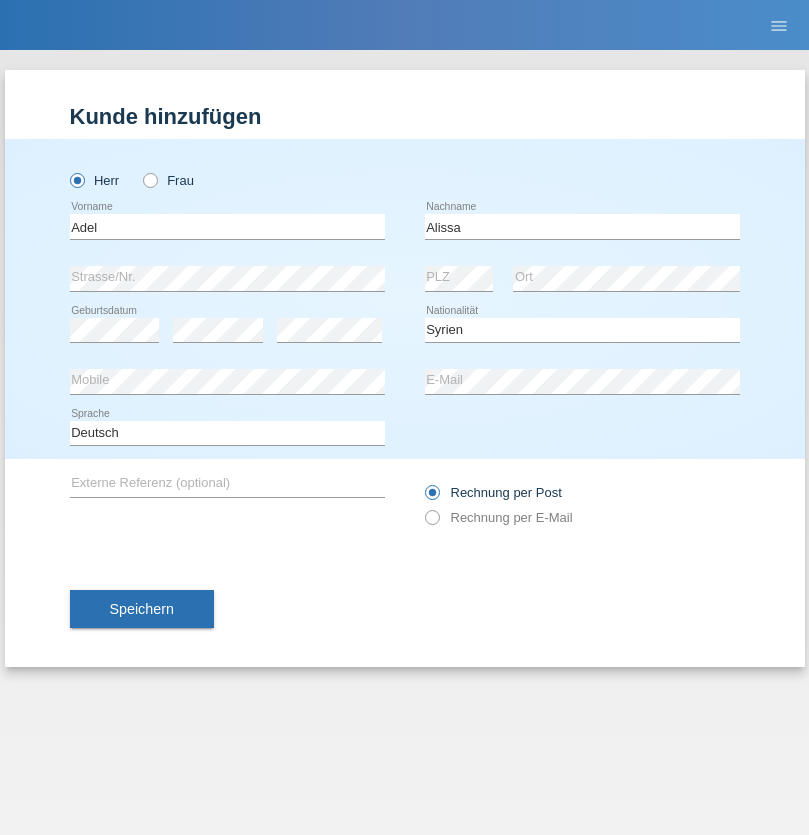 select on "C" 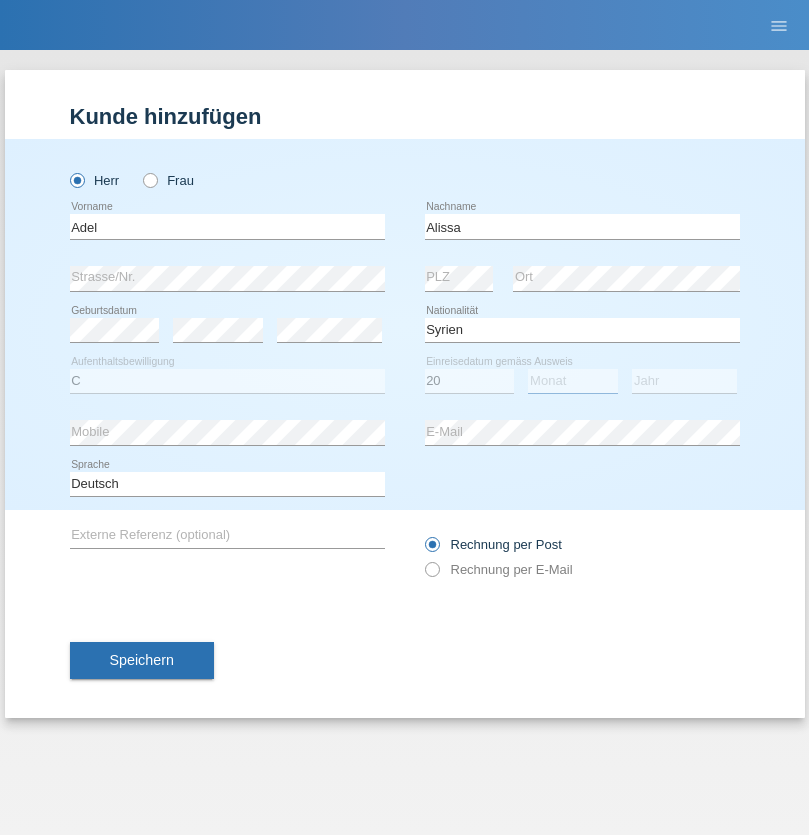 select on "09" 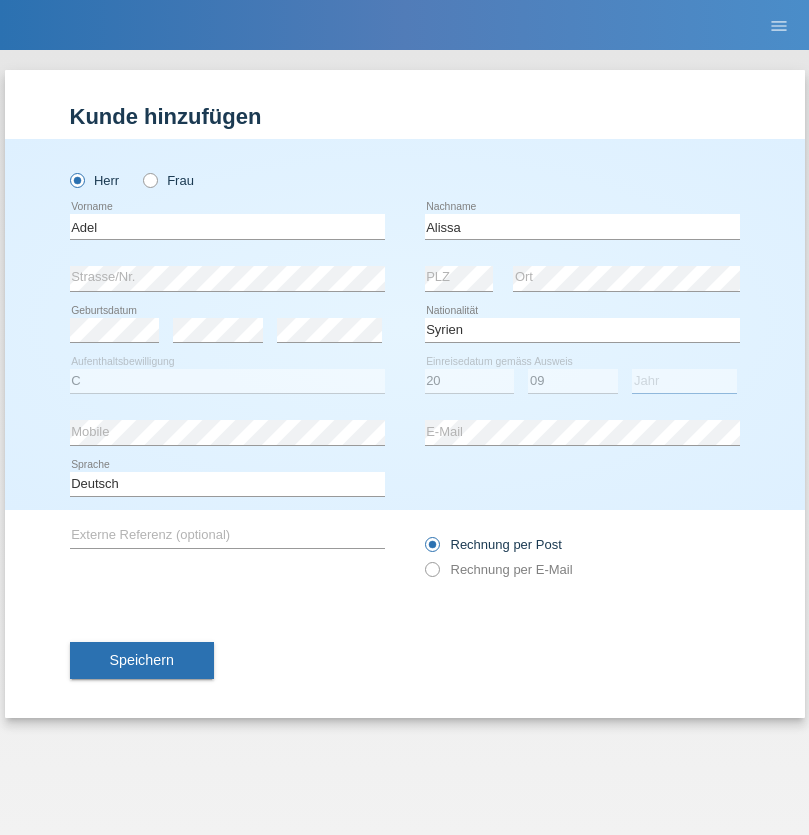 select on "2018" 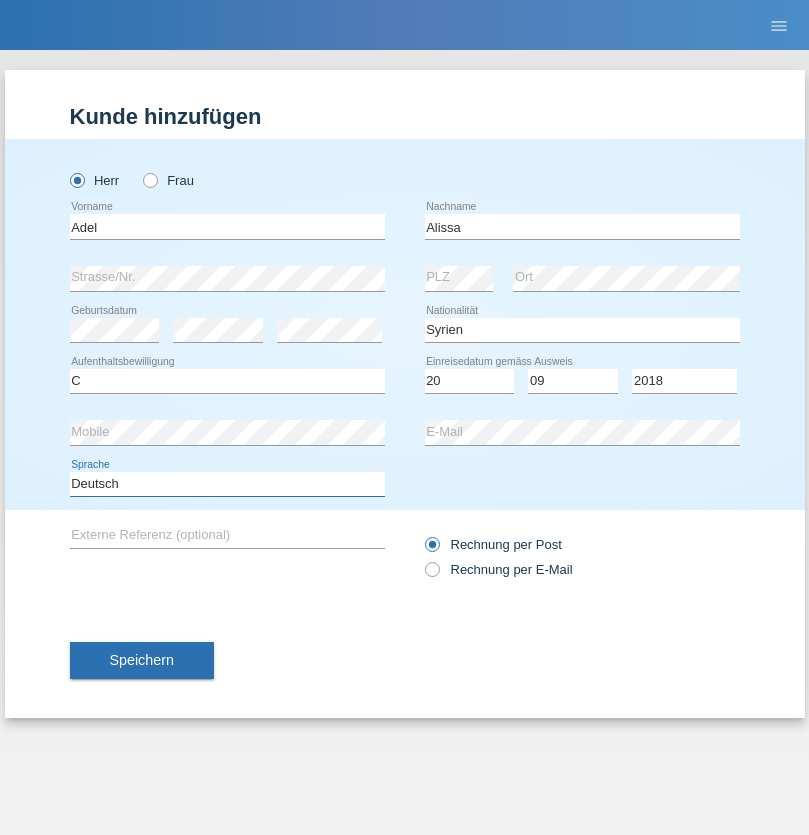 select on "en" 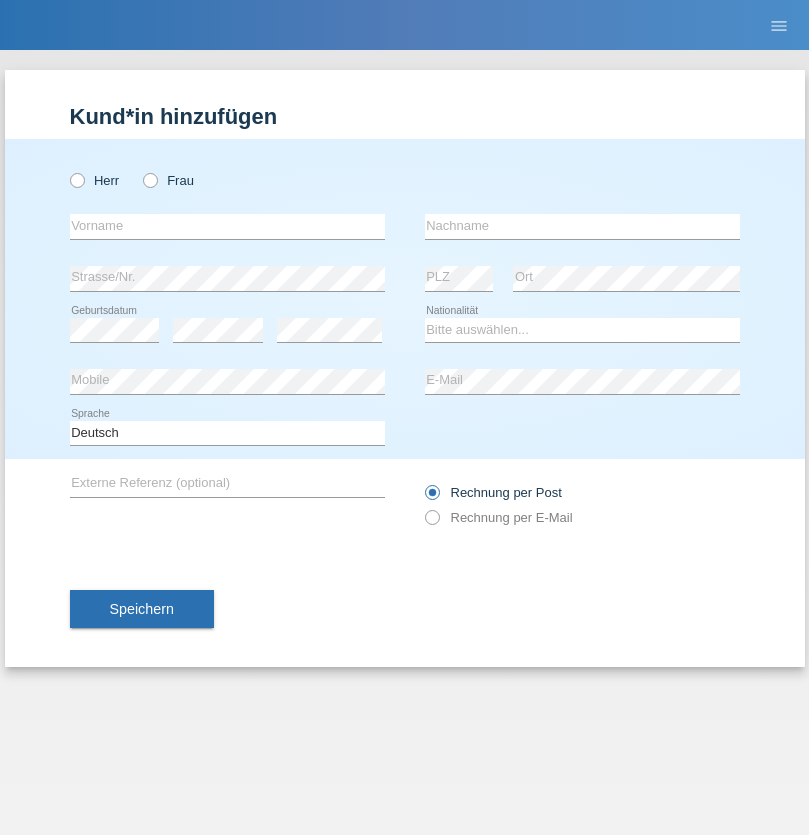scroll, scrollTop: 0, scrollLeft: 0, axis: both 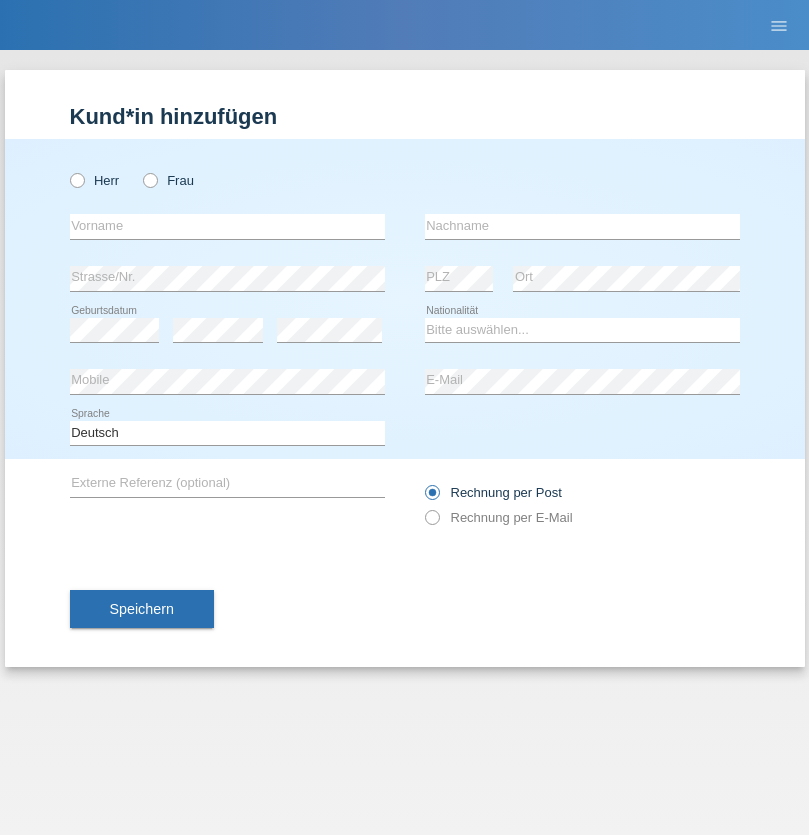 radio on "true" 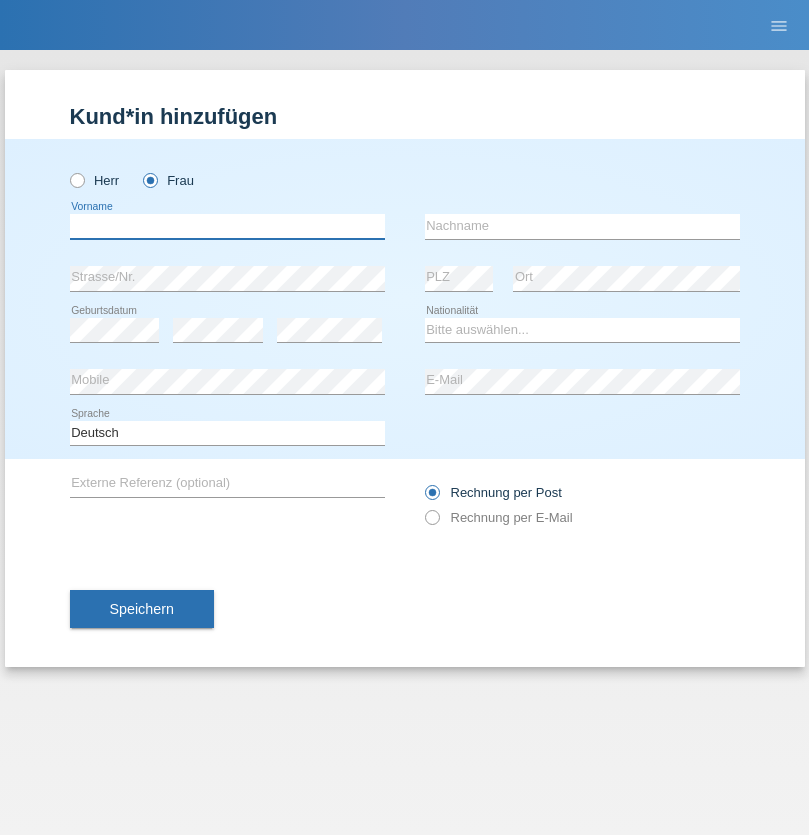 click at bounding box center (227, 226) 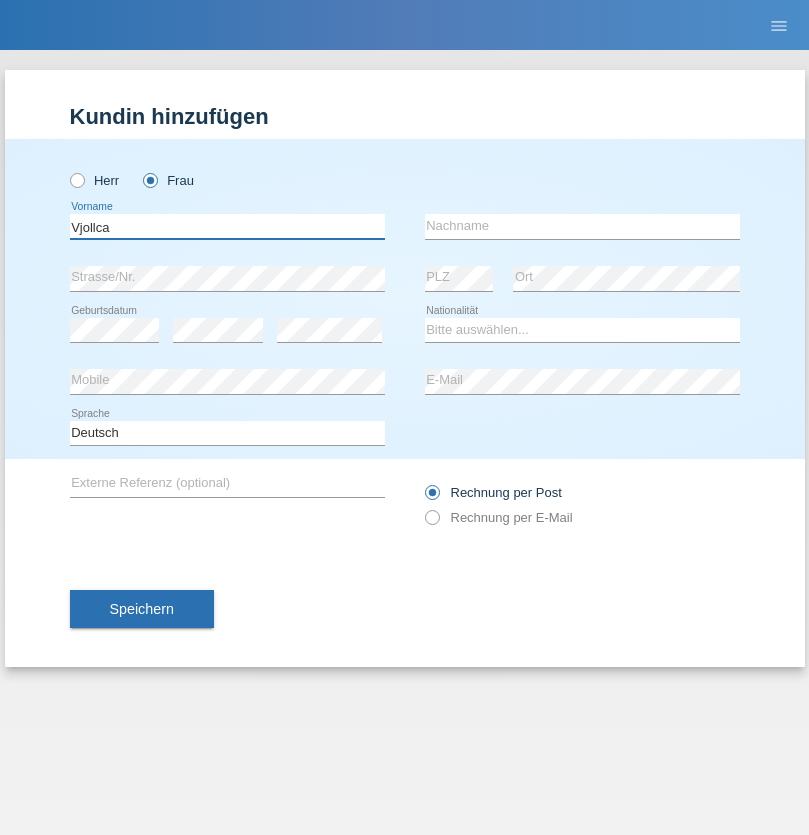 type on "Vjollca" 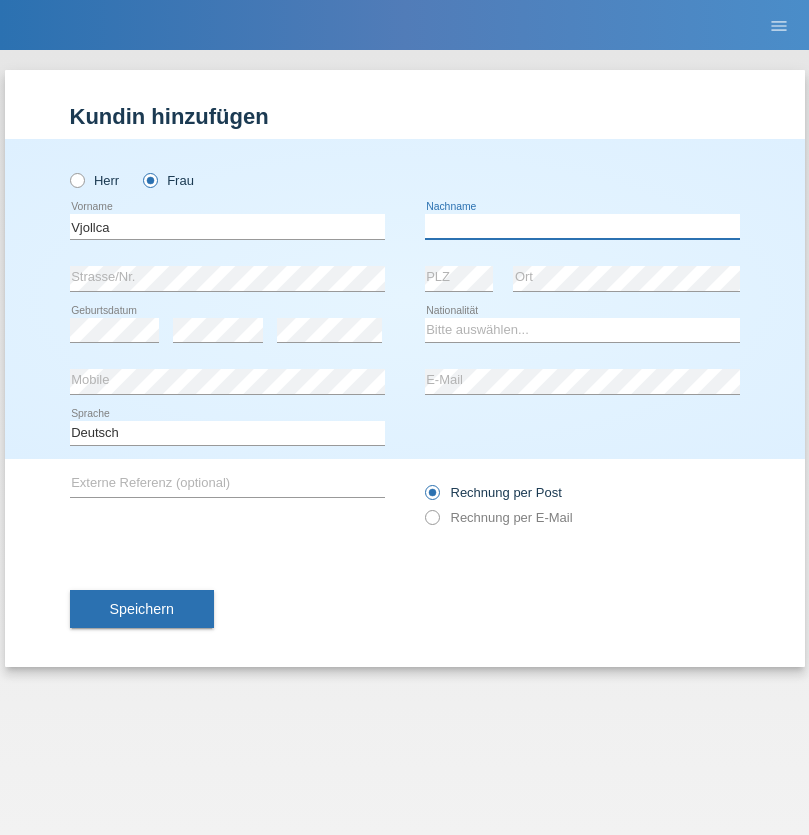 click at bounding box center [582, 226] 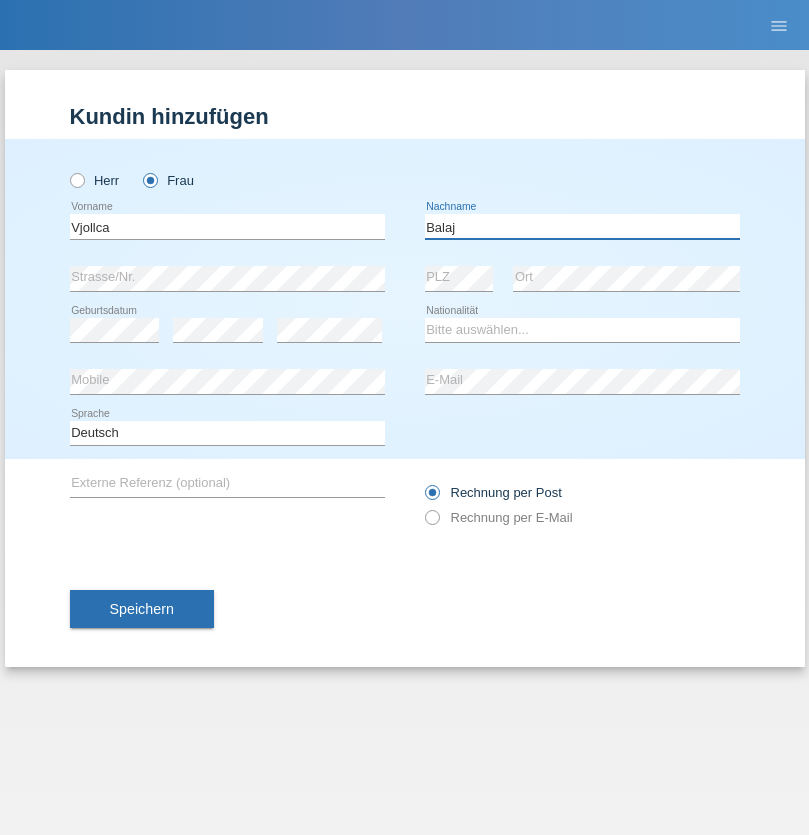 type on "Balaj" 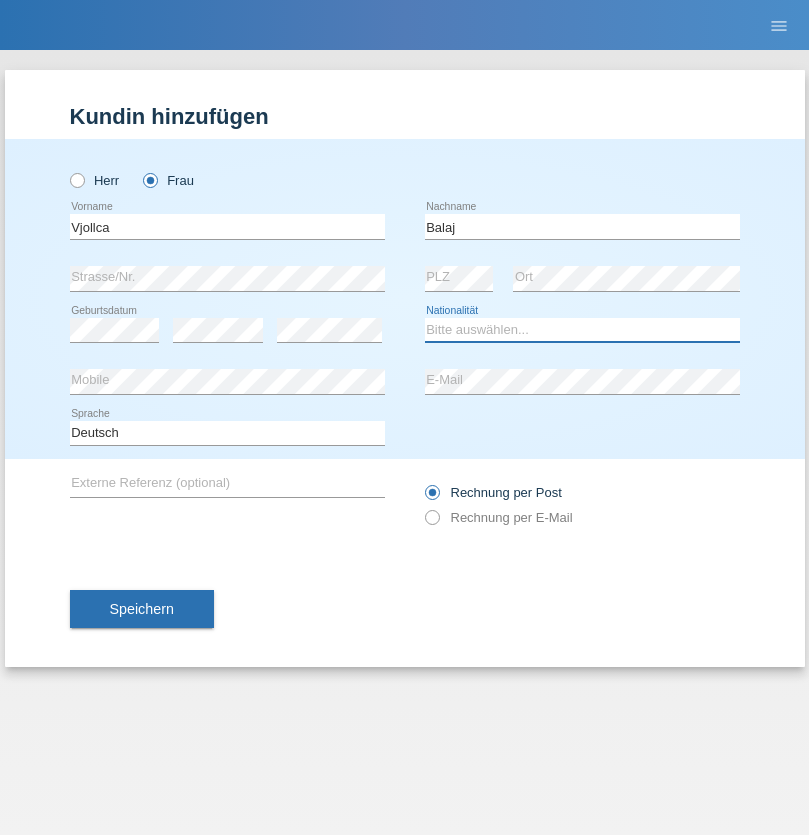 select on "XK" 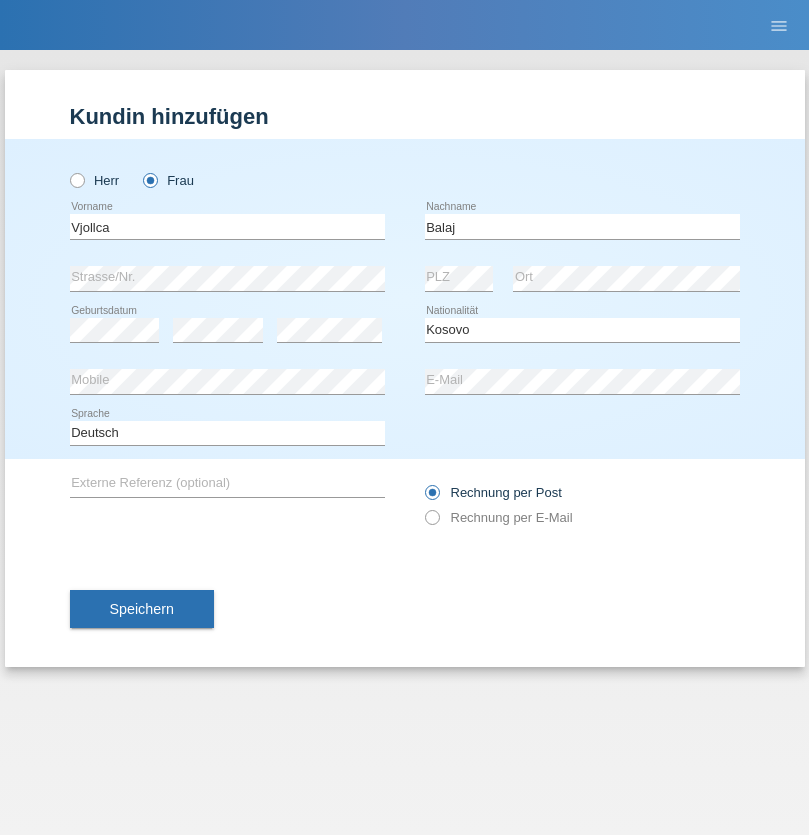select on "C" 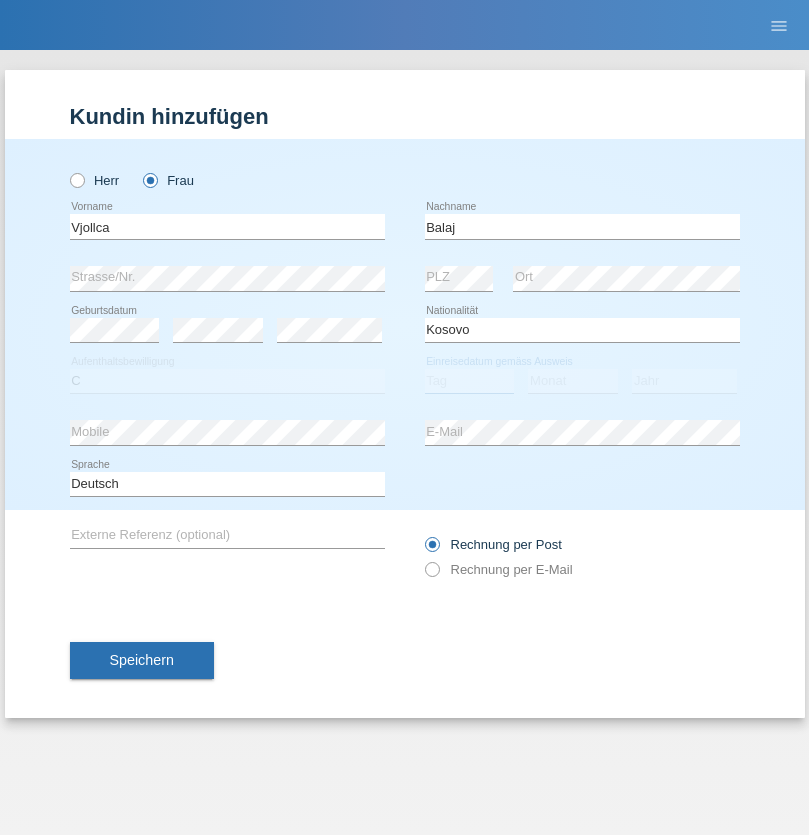 select on "01" 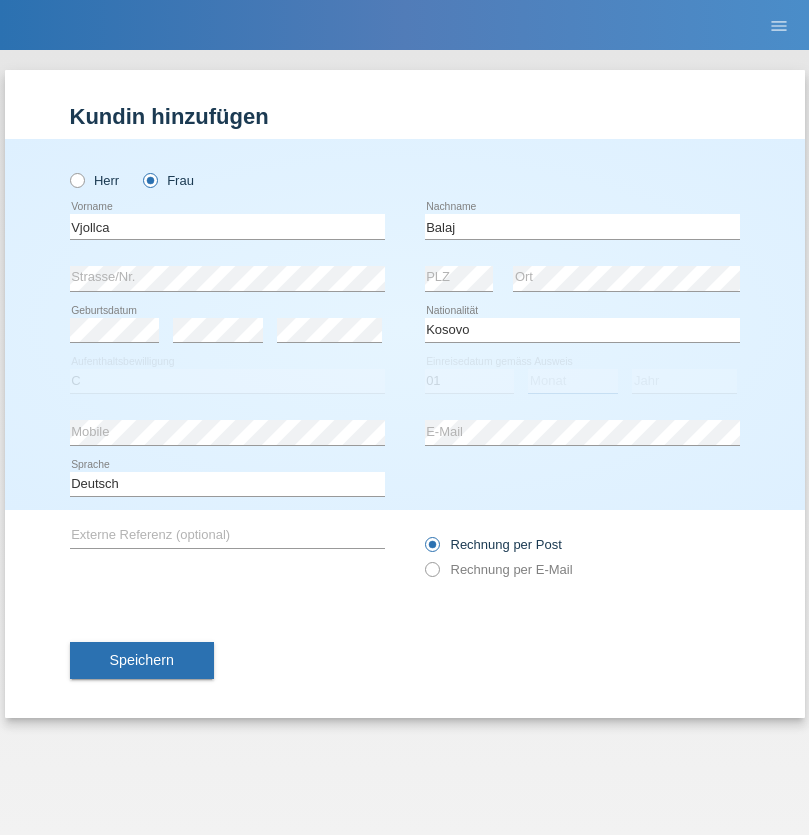 select on "08" 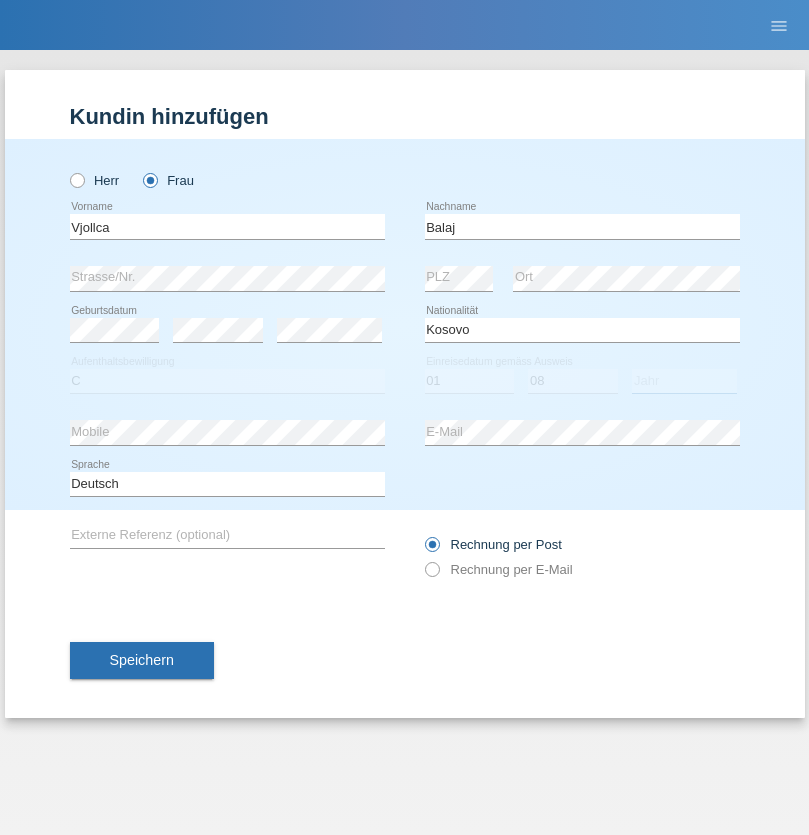 select on "2021" 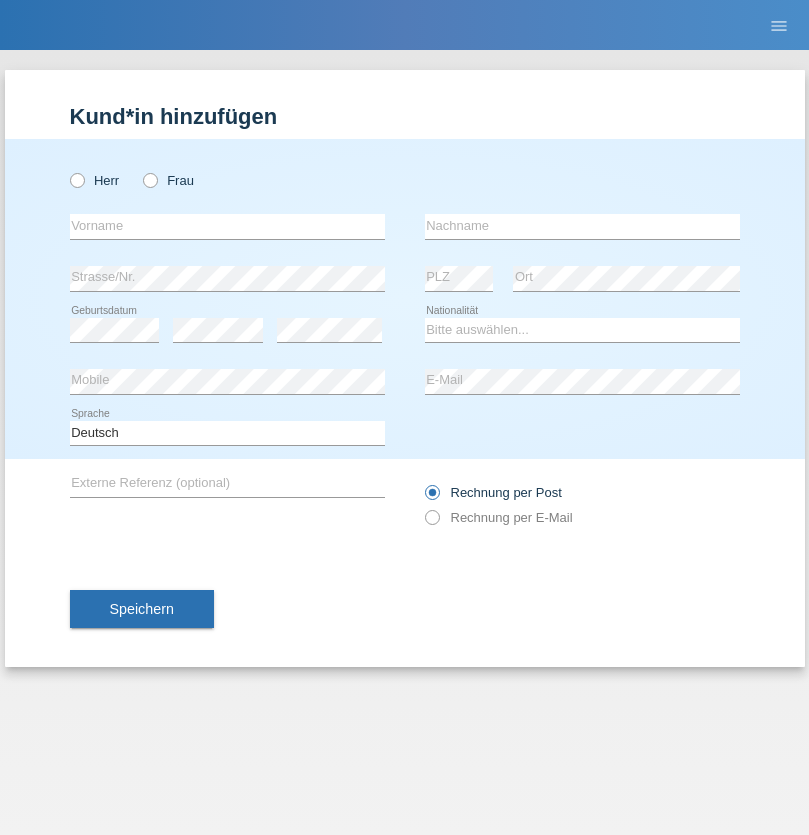scroll, scrollTop: 0, scrollLeft: 0, axis: both 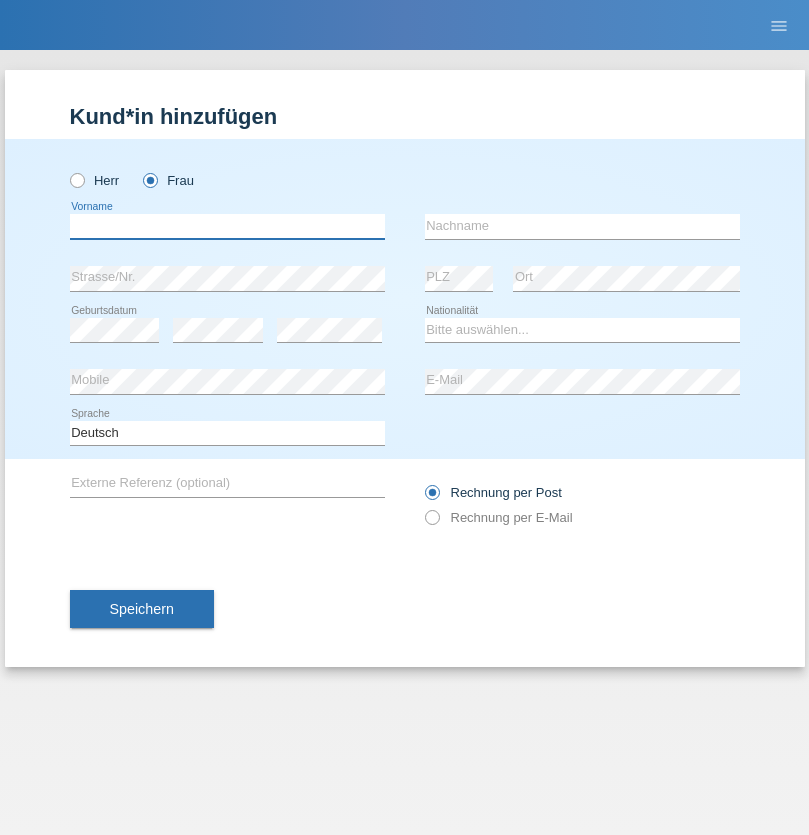 click at bounding box center (227, 226) 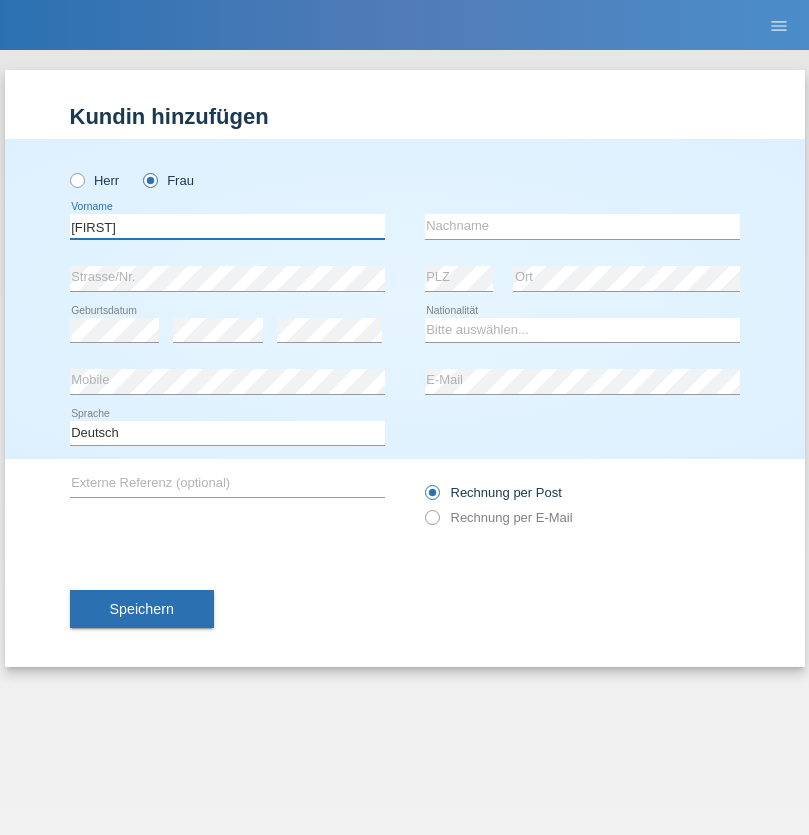 type on "Shannon" 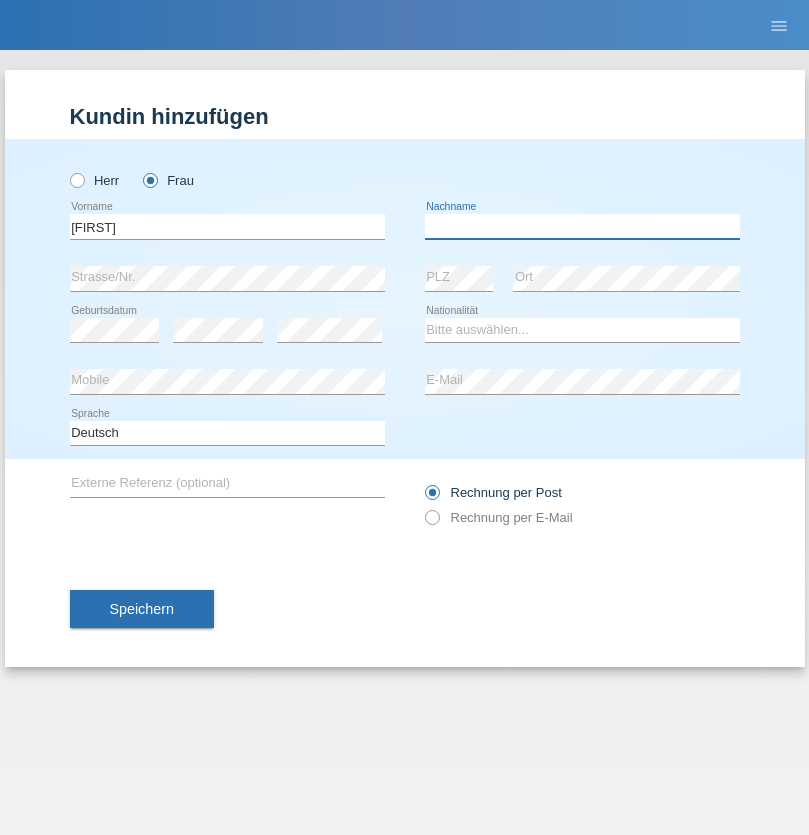click at bounding box center [582, 226] 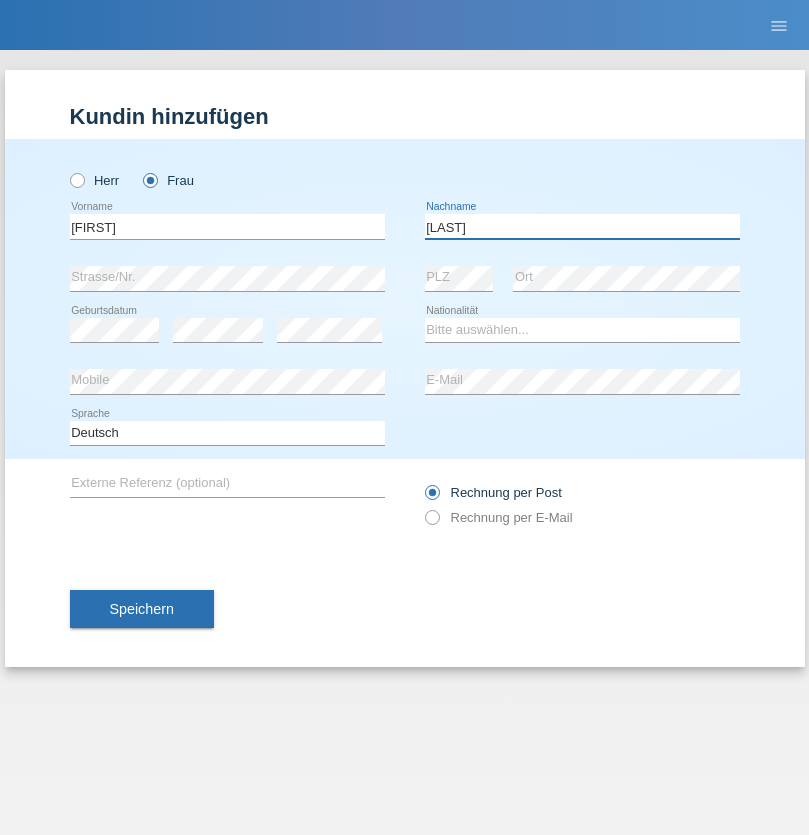 type on "Banz diaz" 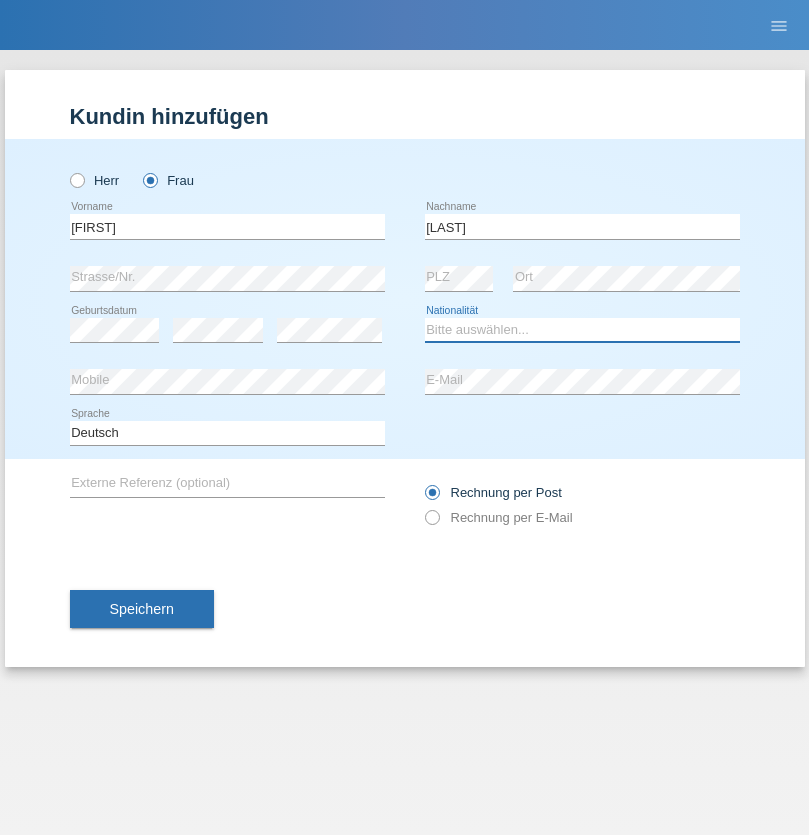 select on "CH" 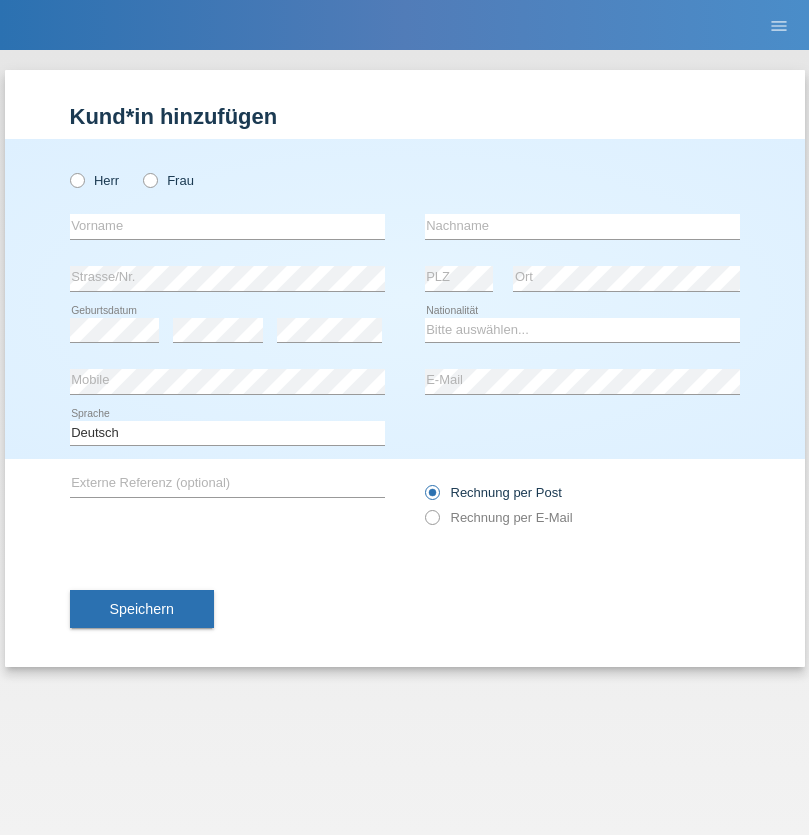 scroll, scrollTop: 0, scrollLeft: 0, axis: both 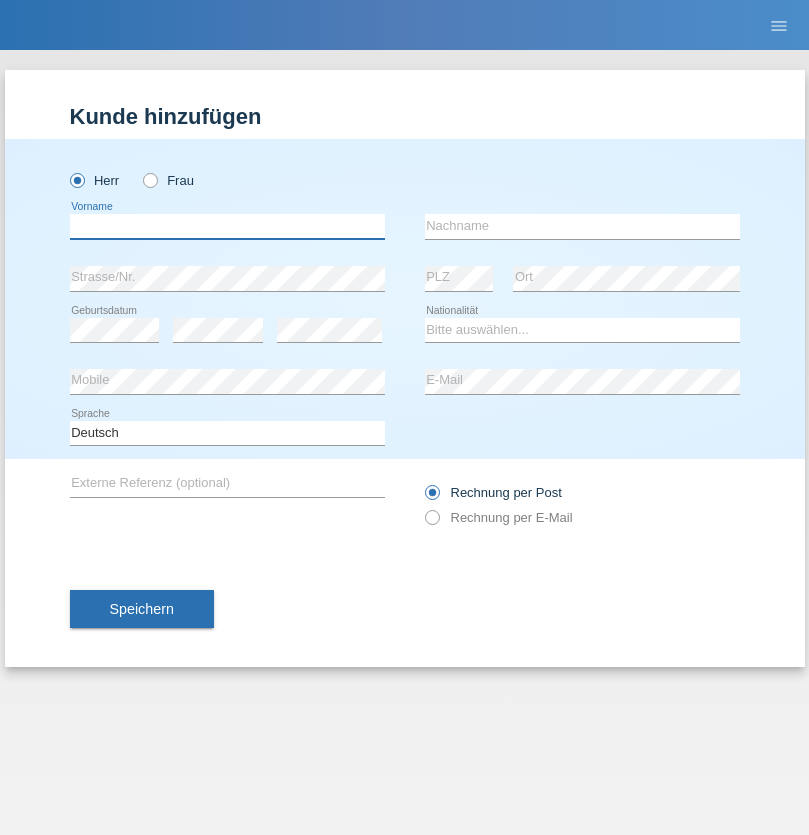 click at bounding box center [227, 226] 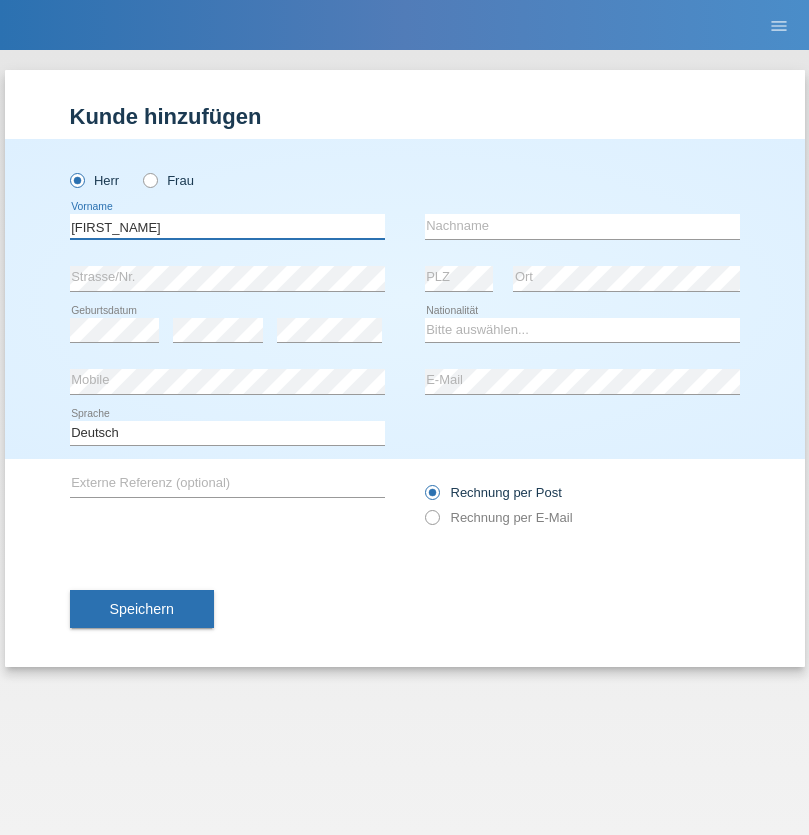 type on "[FIRST_NAME]" 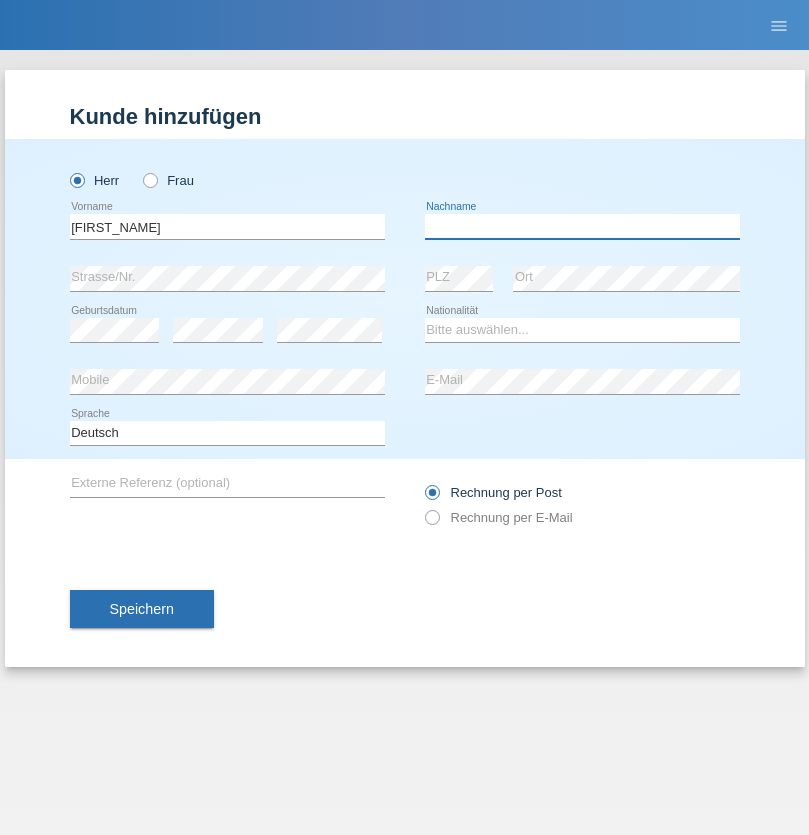 click at bounding box center [582, 226] 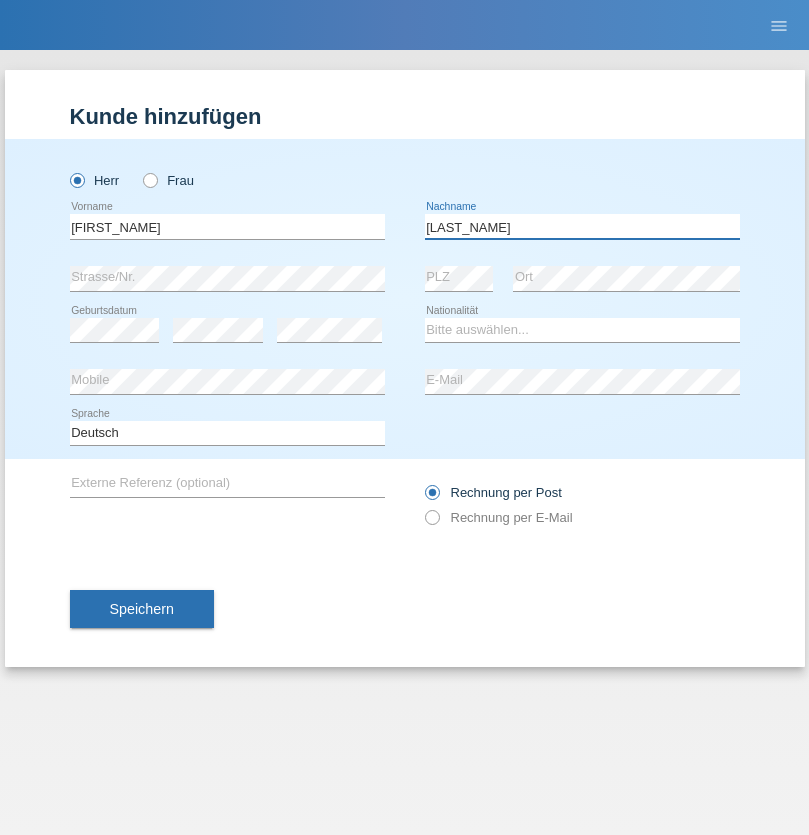 type on "[LAST_NAME]" 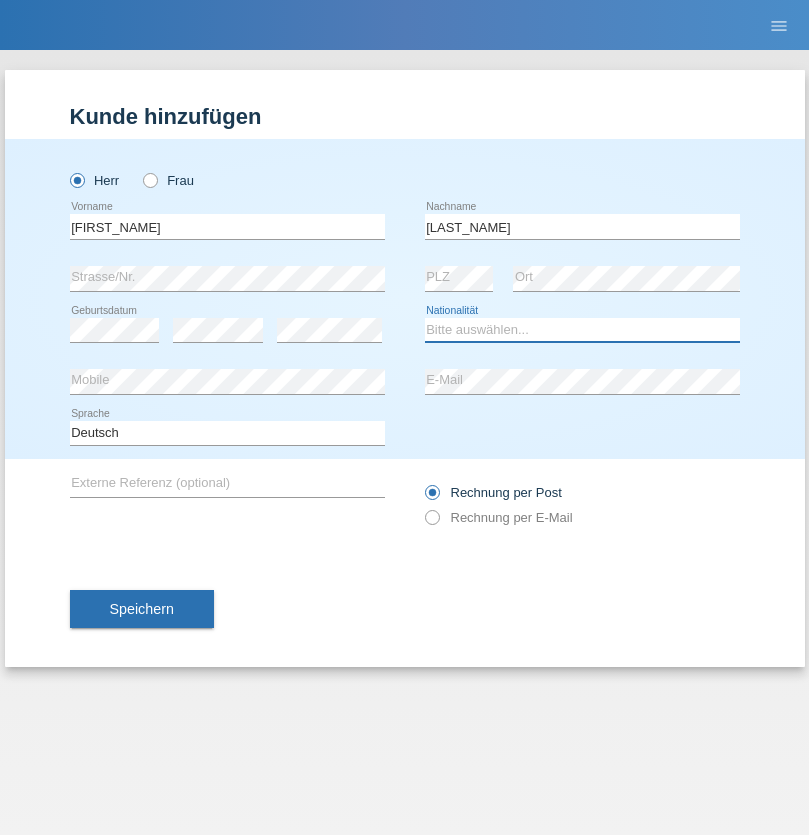 select on "CH" 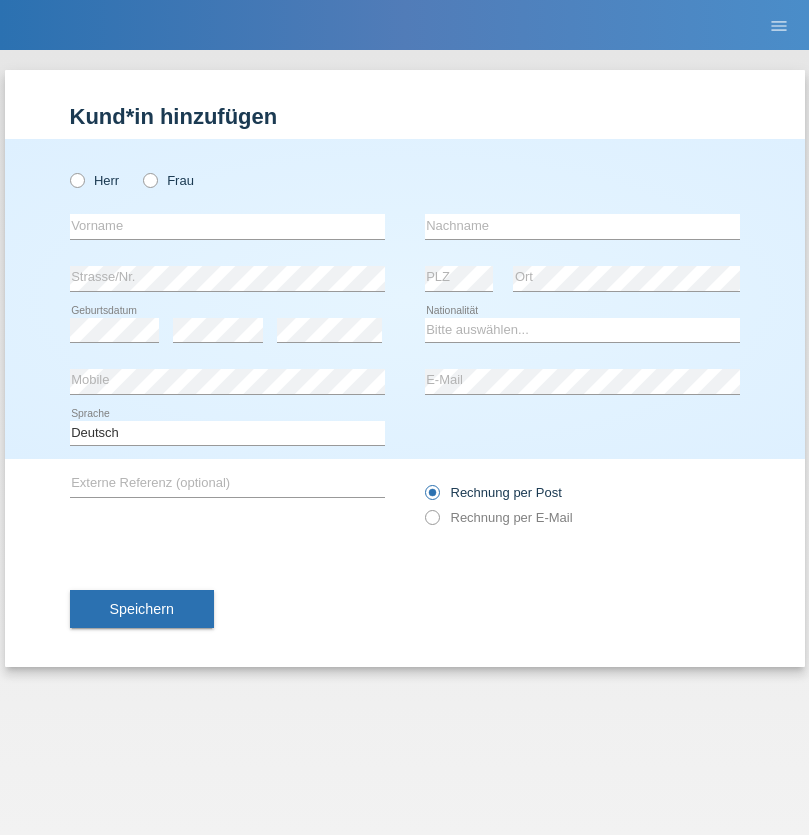 scroll, scrollTop: 0, scrollLeft: 0, axis: both 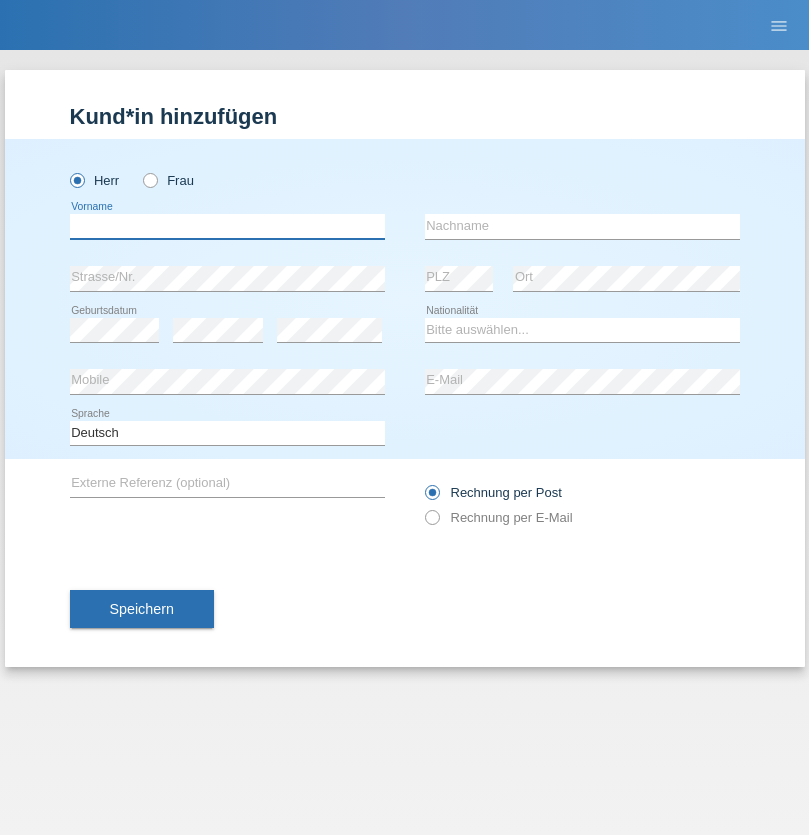 click at bounding box center [227, 226] 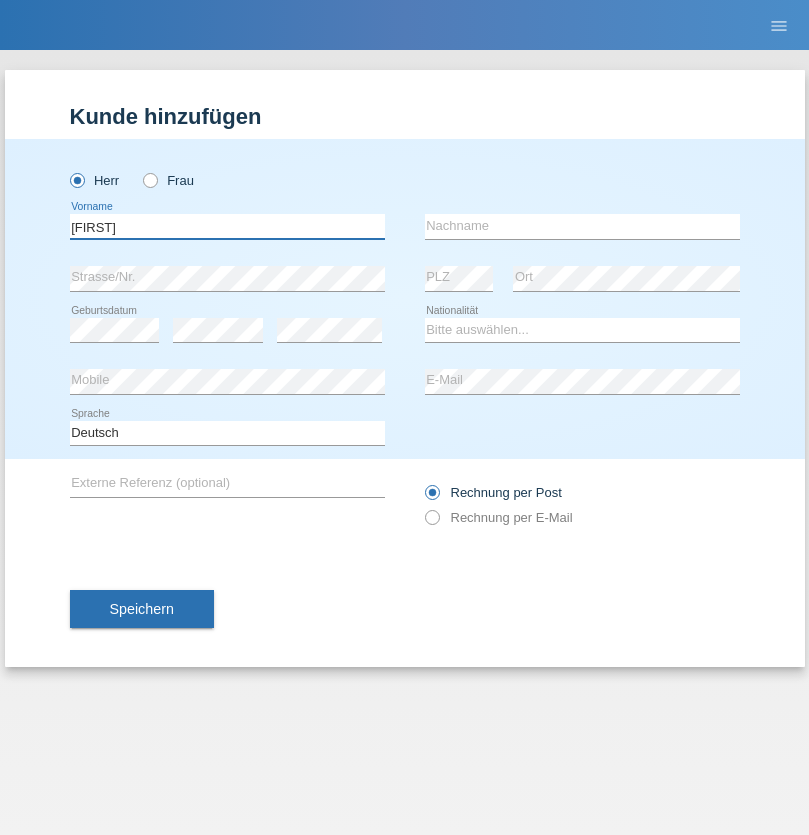 type on "[FIRST]" 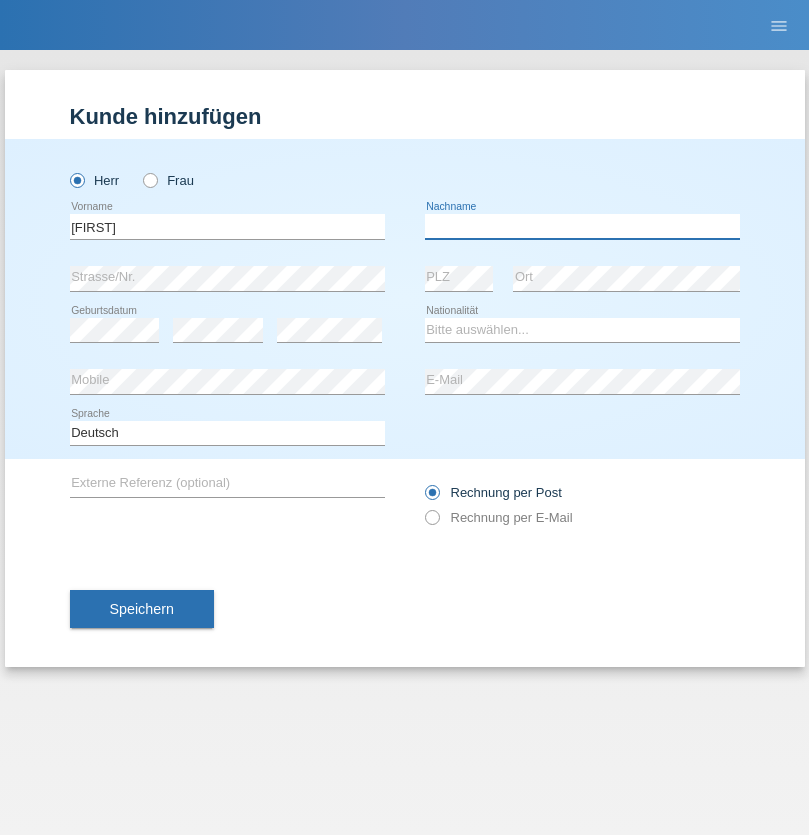 click at bounding box center (582, 226) 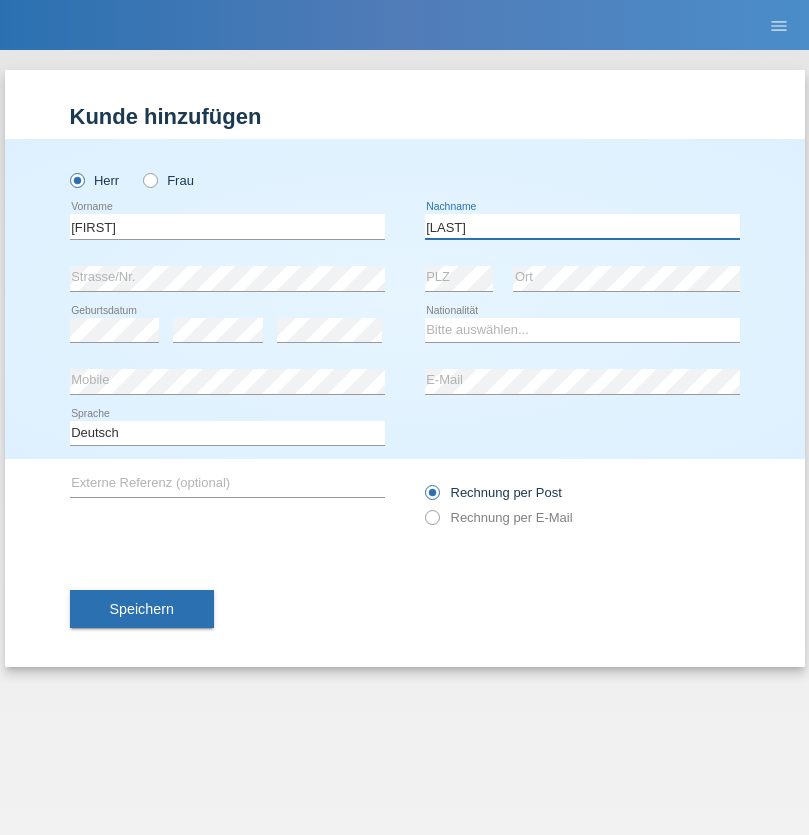 type on "[LAST]" 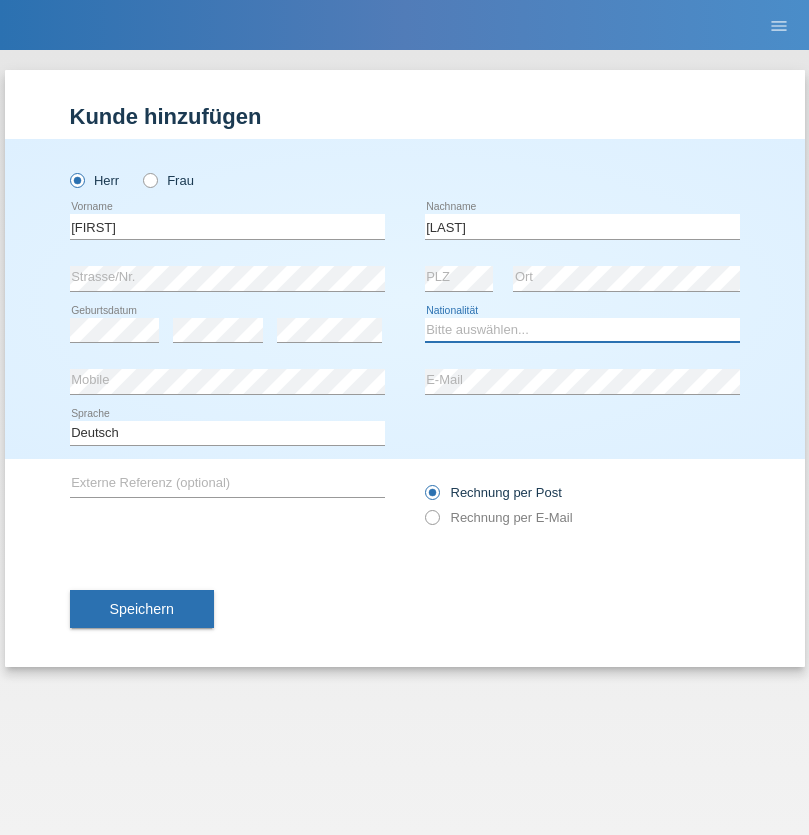 select on "CH" 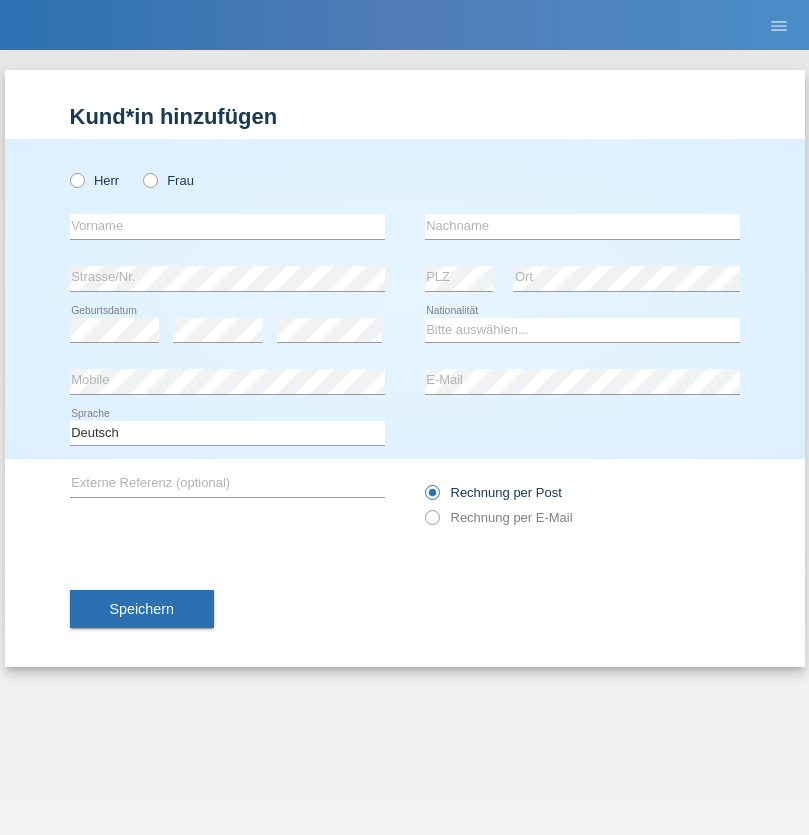 scroll, scrollTop: 0, scrollLeft: 0, axis: both 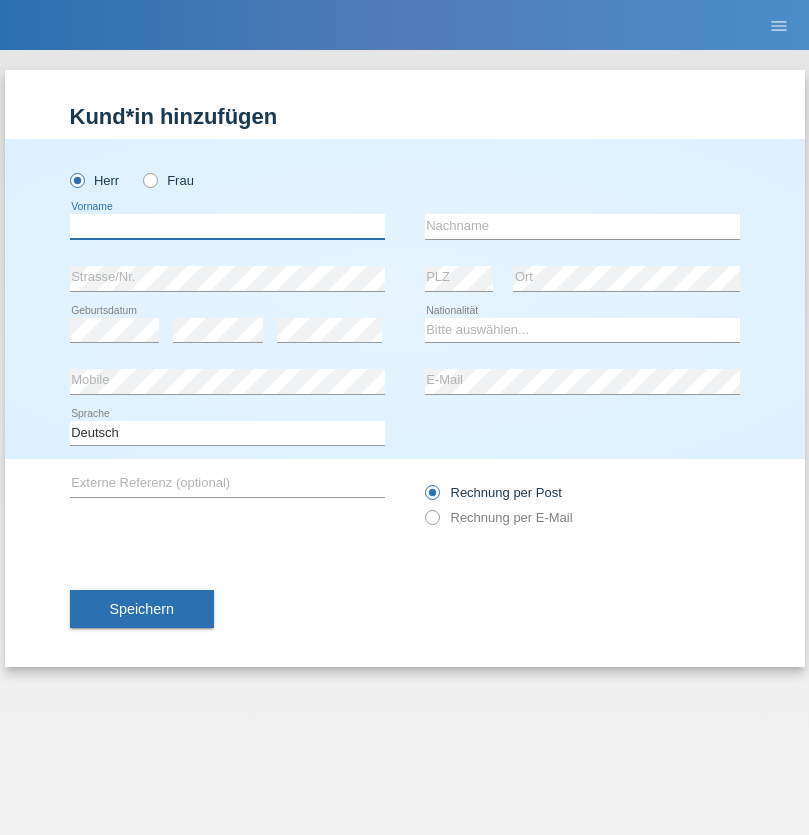 click at bounding box center [227, 226] 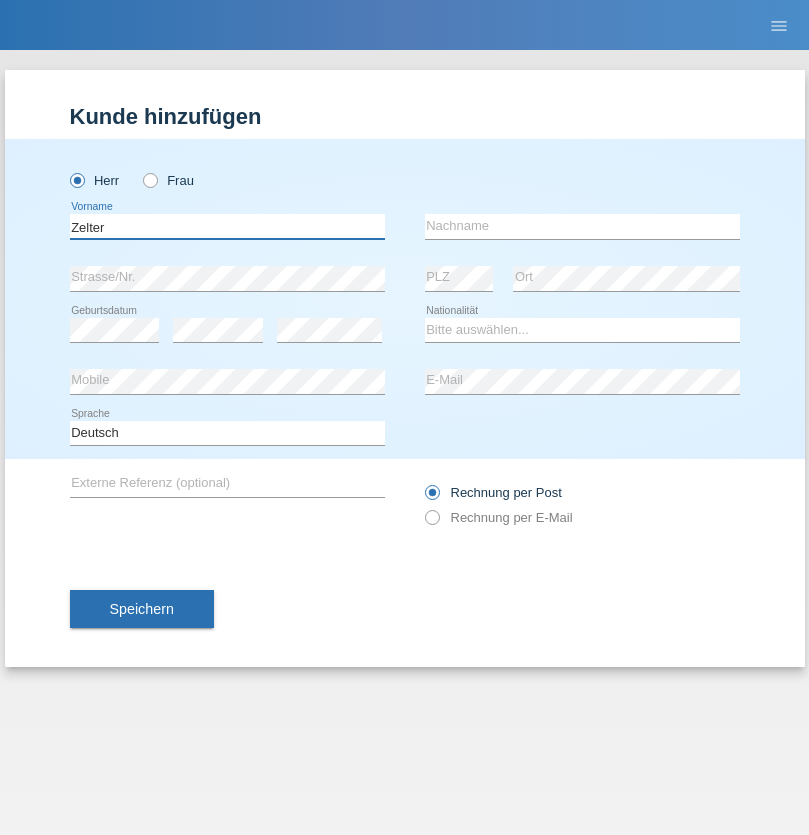 type on "Zelter" 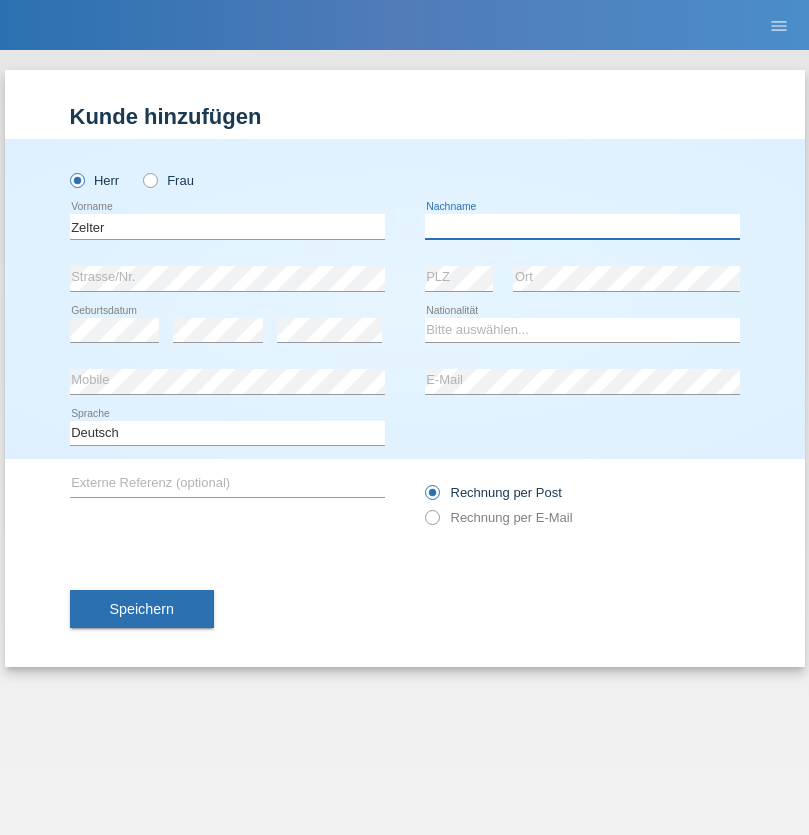 click at bounding box center [582, 226] 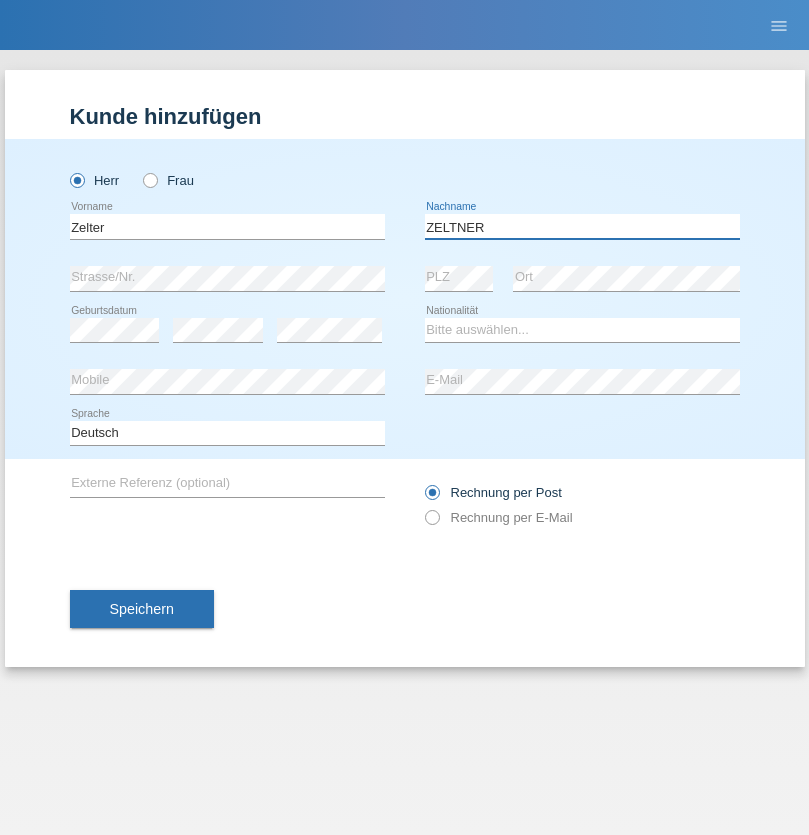 type on "ZELTNER" 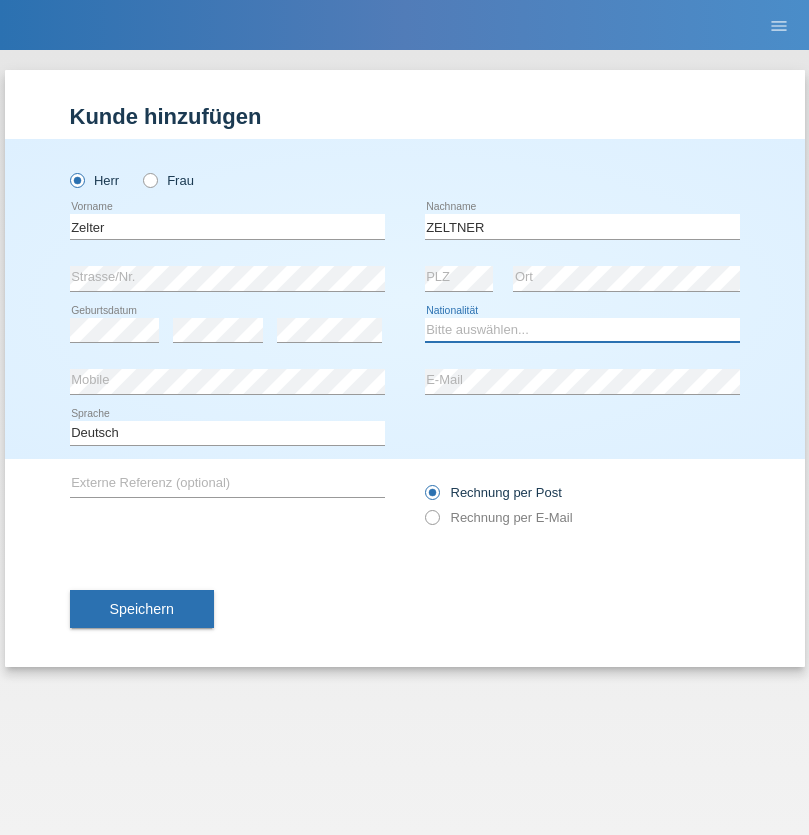 select on "CH" 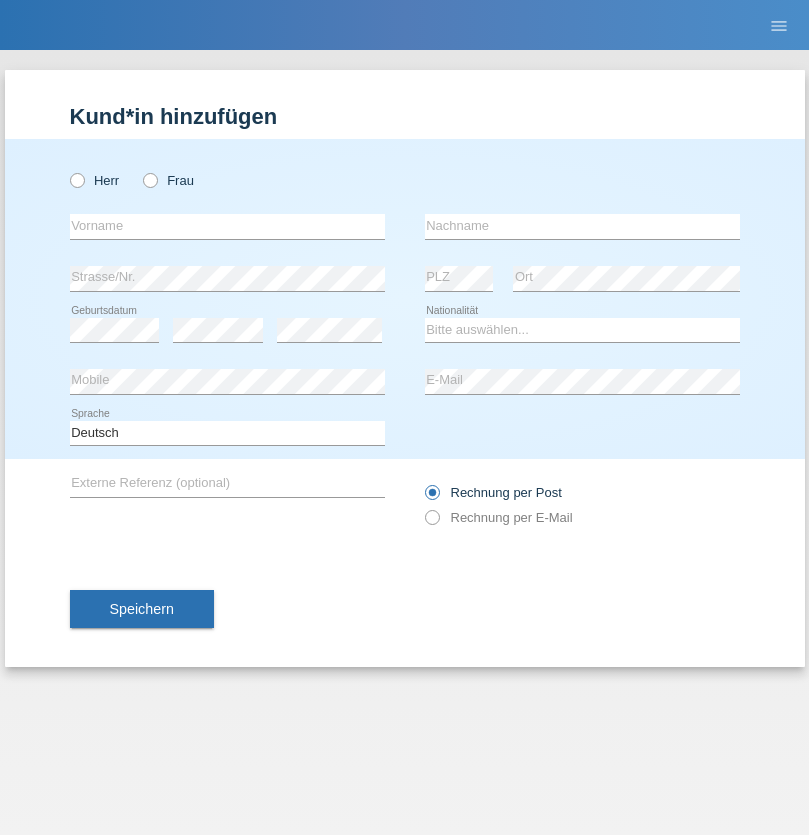 scroll, scrollTop: 0, scrollLeft: 0, axis: both 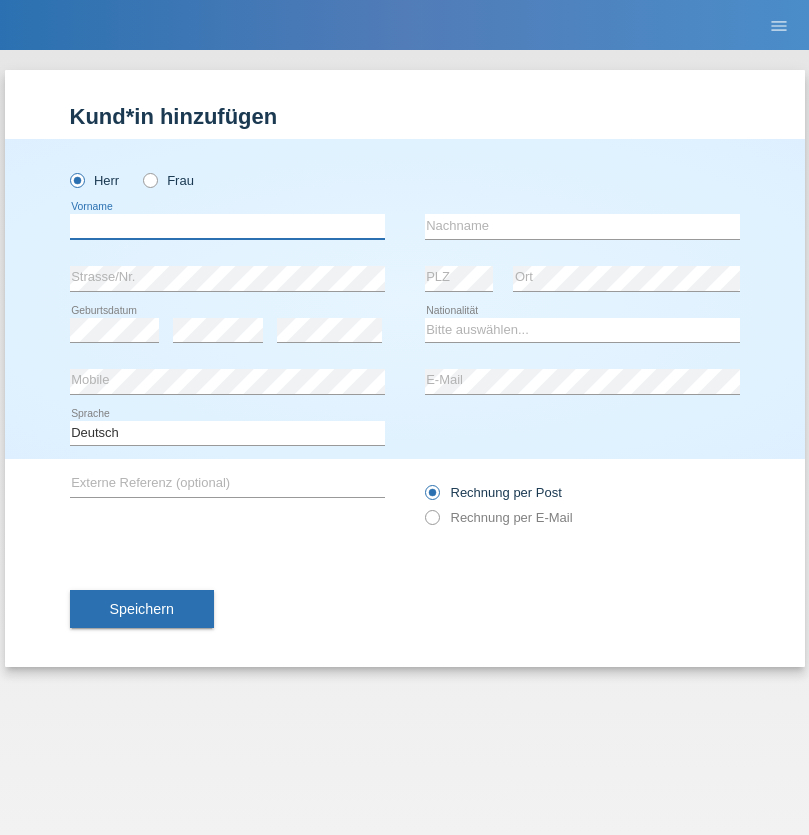 click at bounding box center [227, 226] 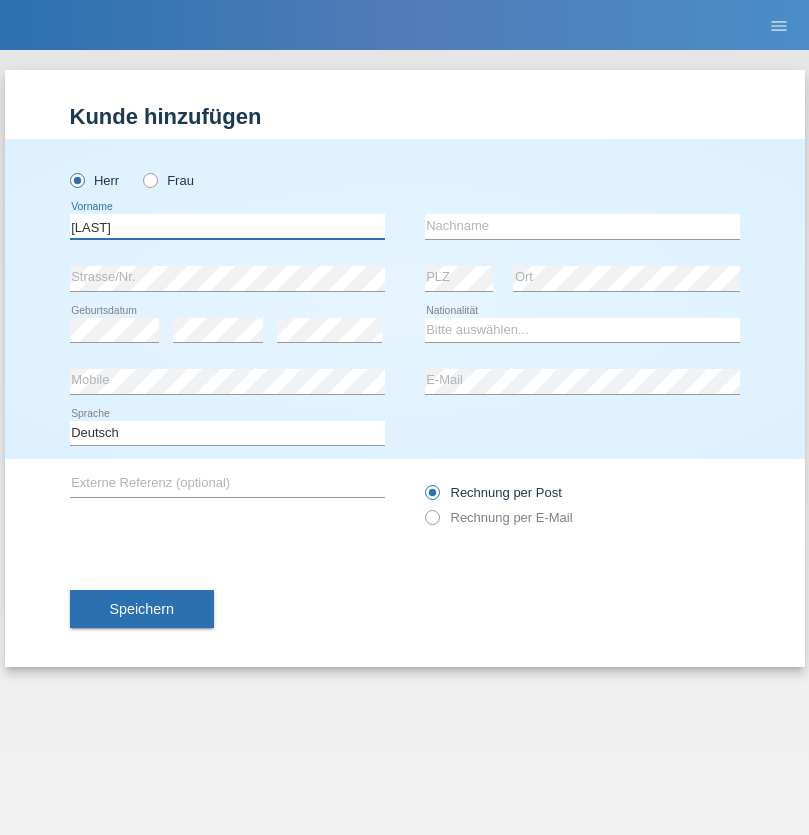 type on "Cozac" 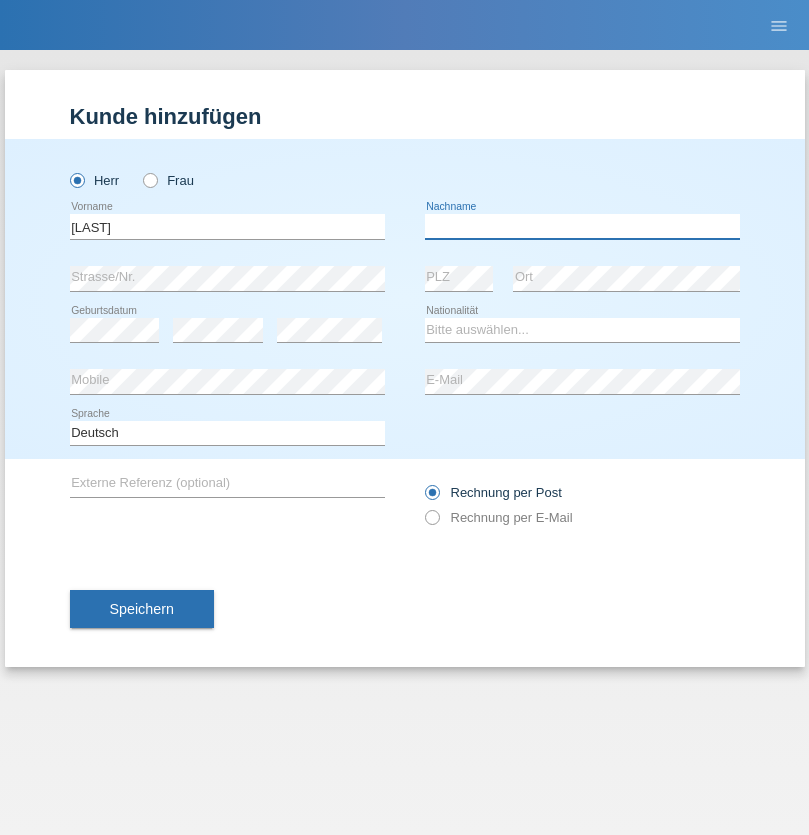 click at bounding box center [582, 226] 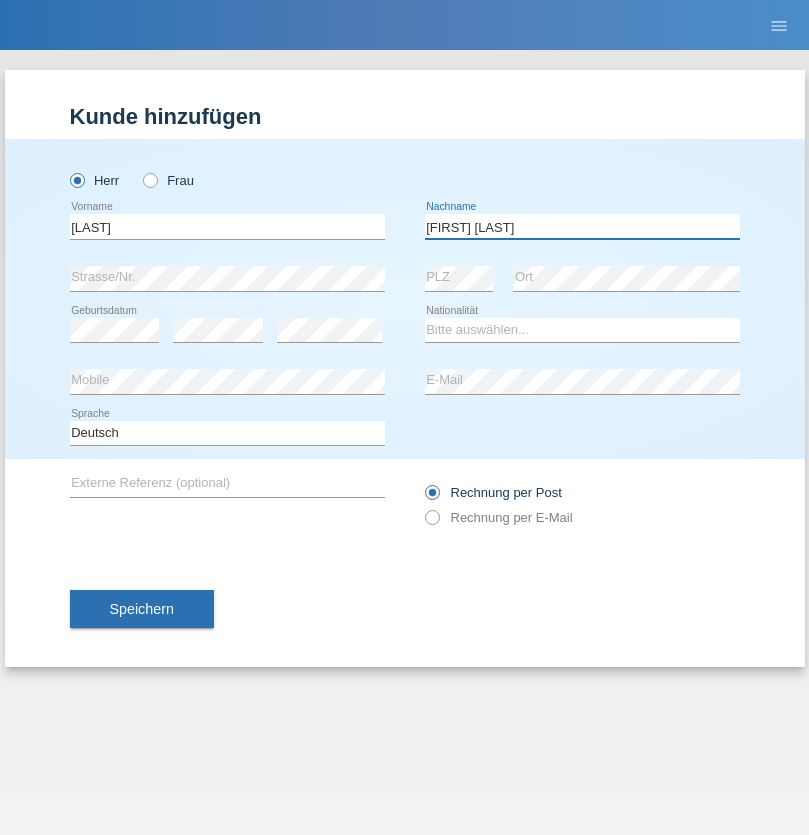 type on "Mihai david" 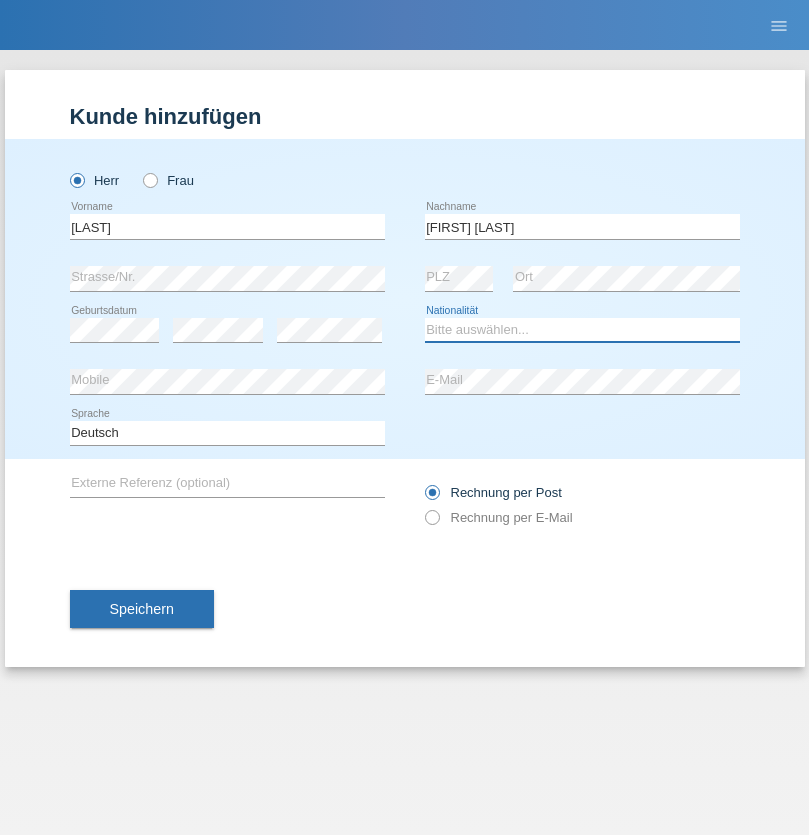 select on "RO" 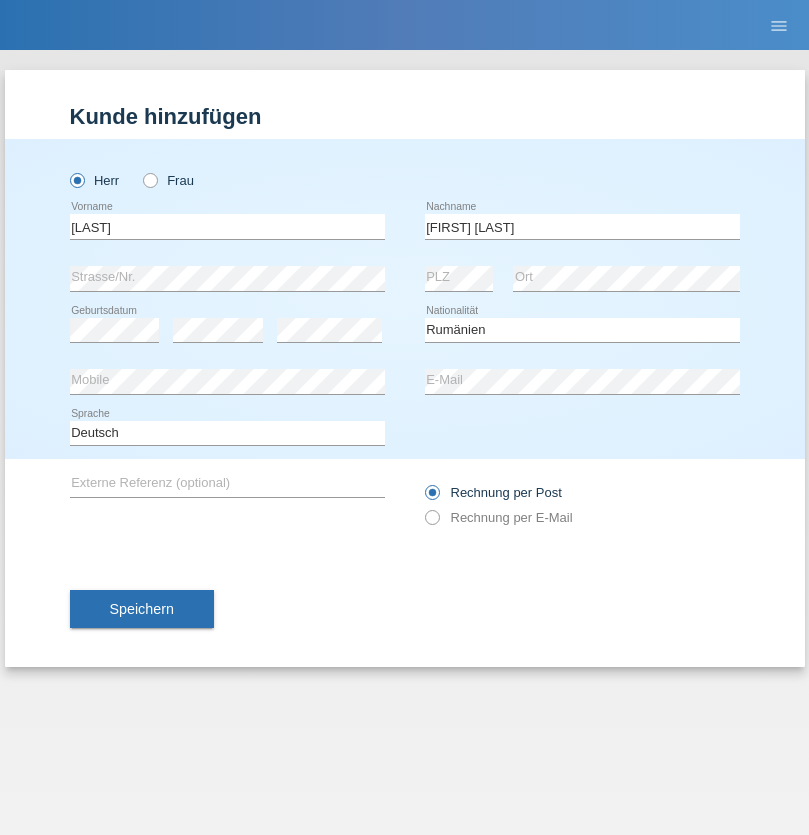 select on "C" 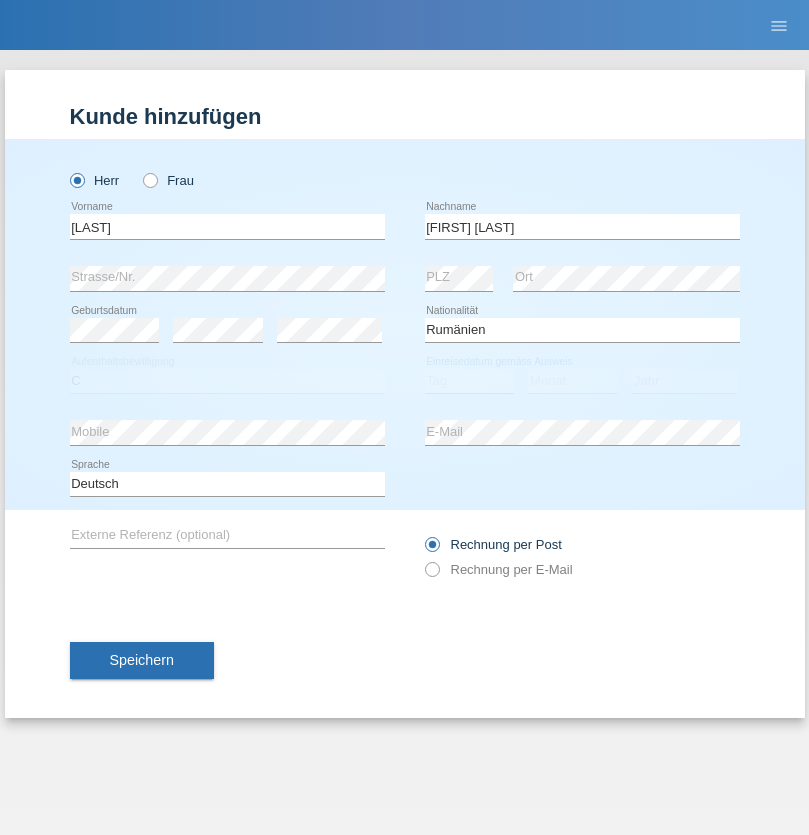 select on "20" 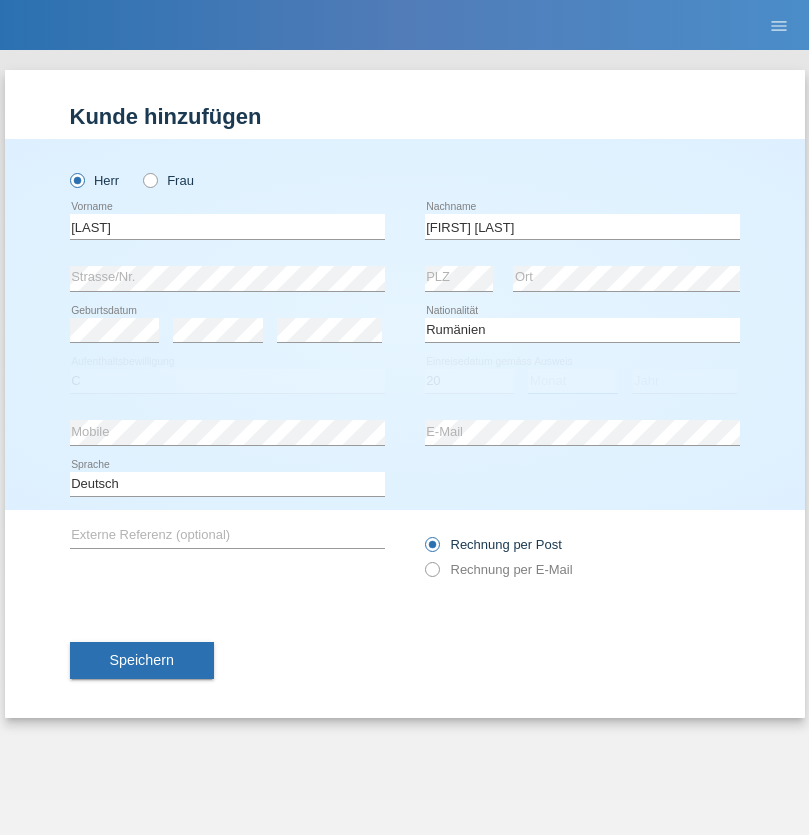 select on "05" 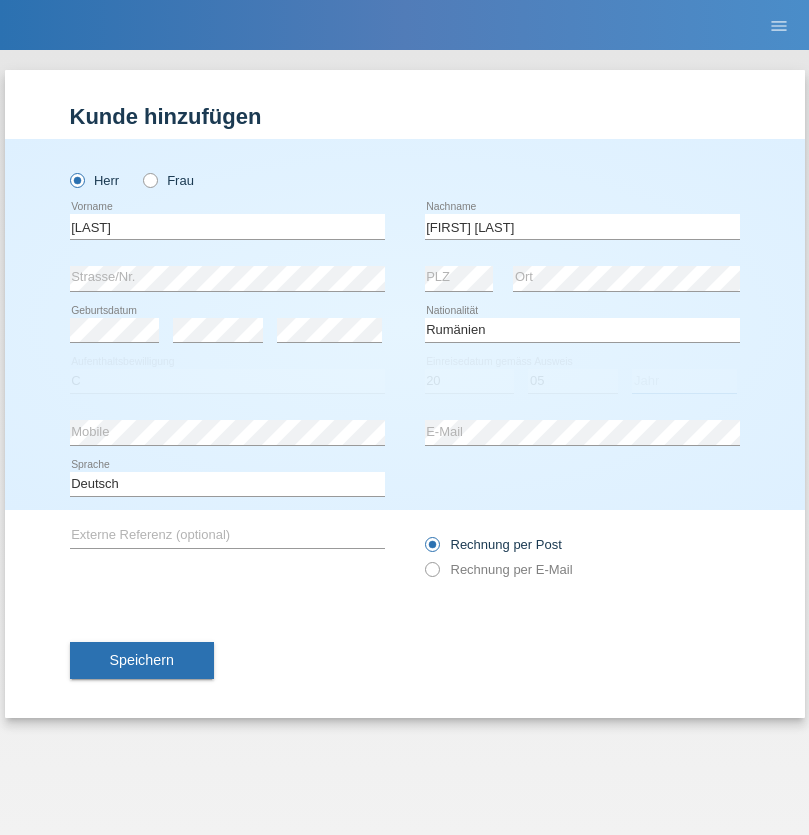 select on "2021" 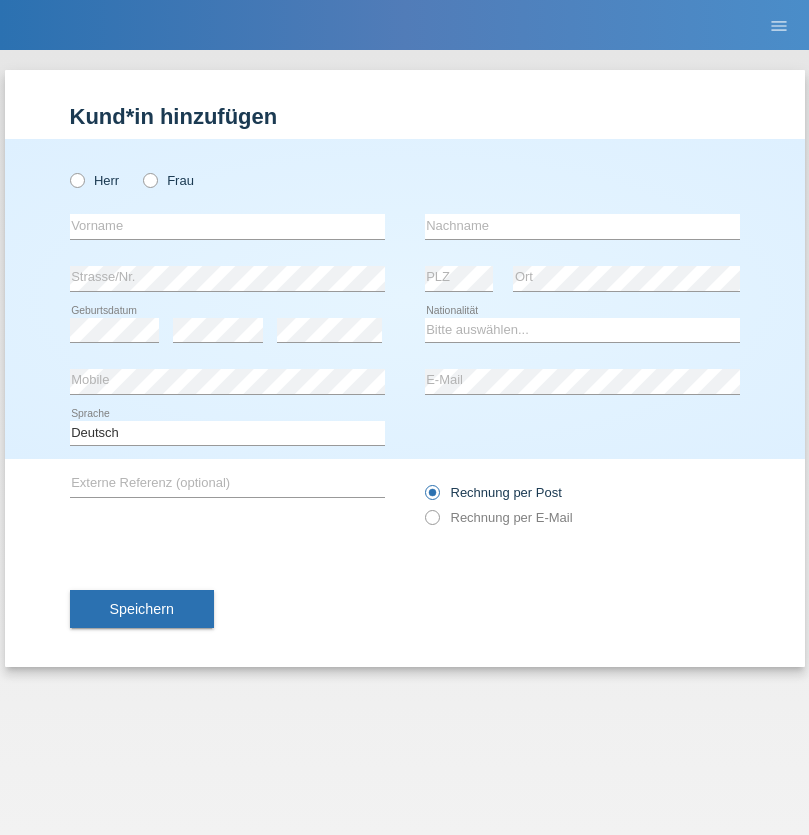 scroll, scrollTop: 0, scrollLeft: 0, axis: both 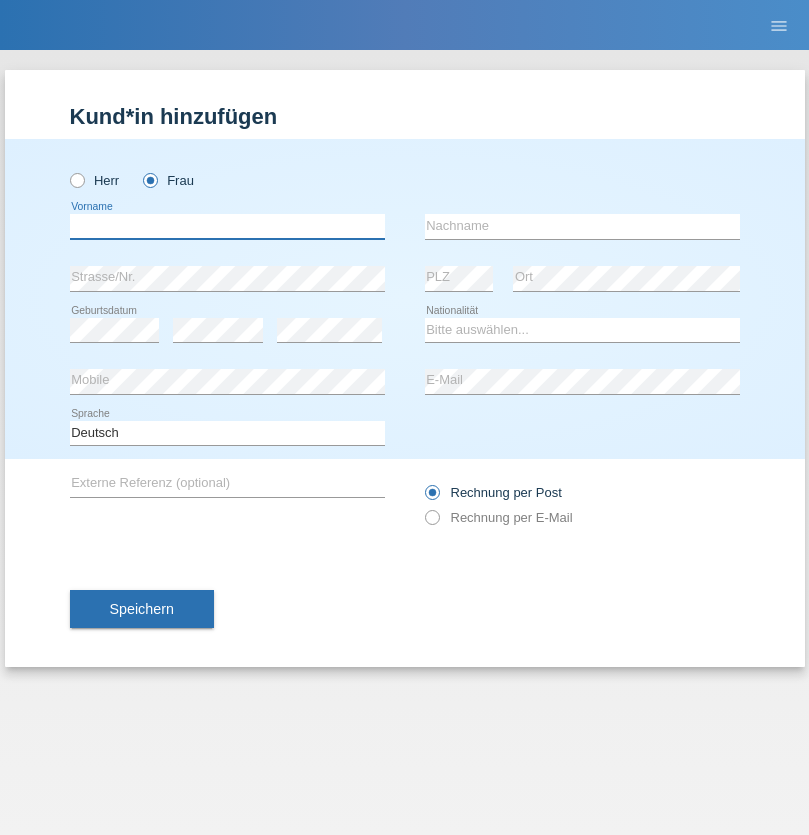 click at bounding box center [227, 226] 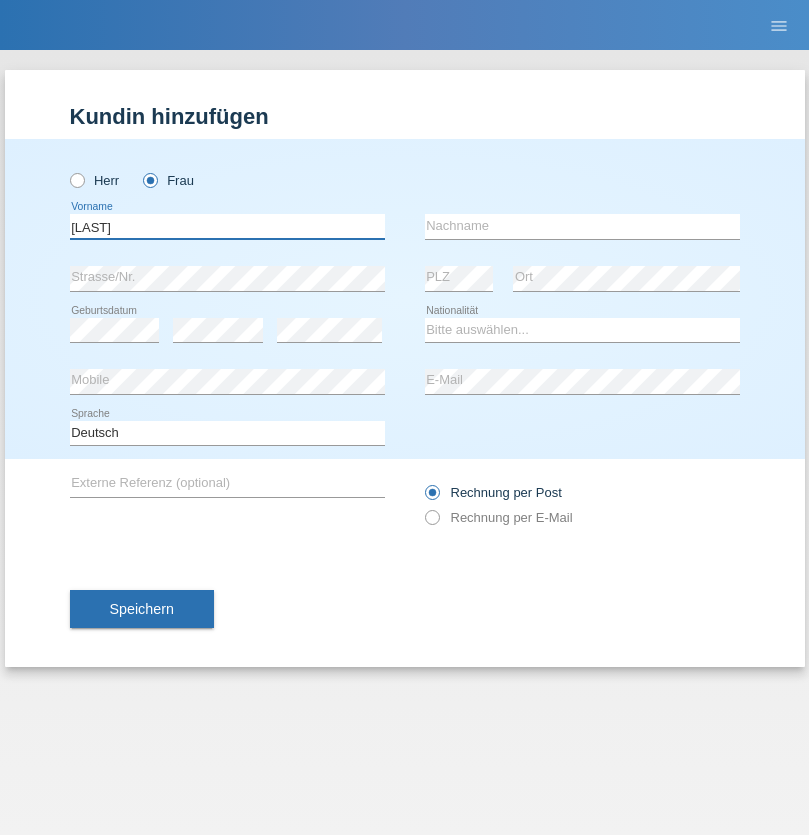 type on "[LAST]" 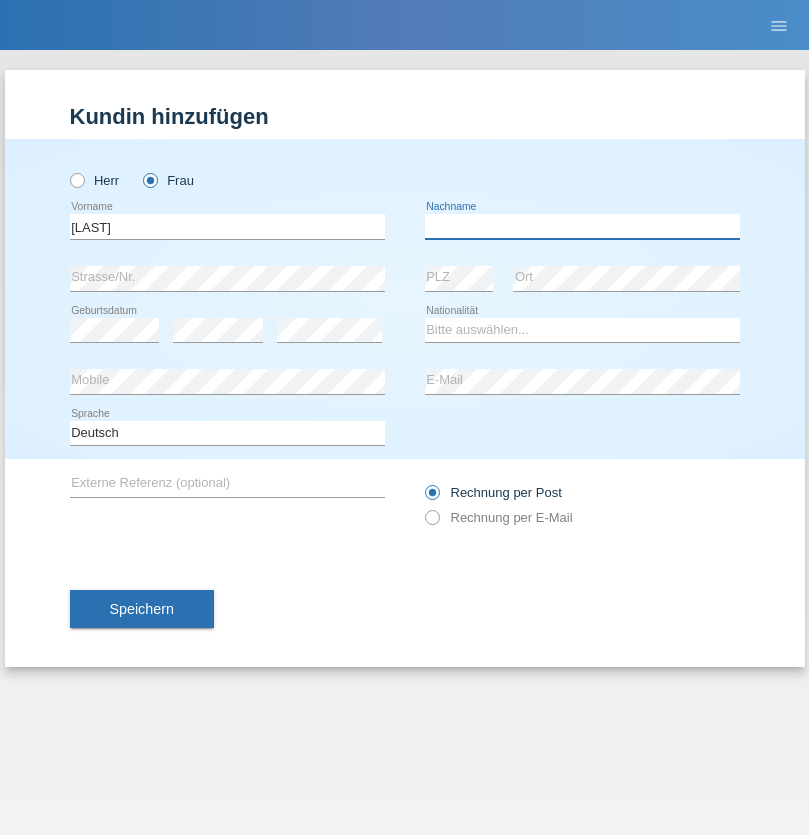 click at bounding box center (582, 226) 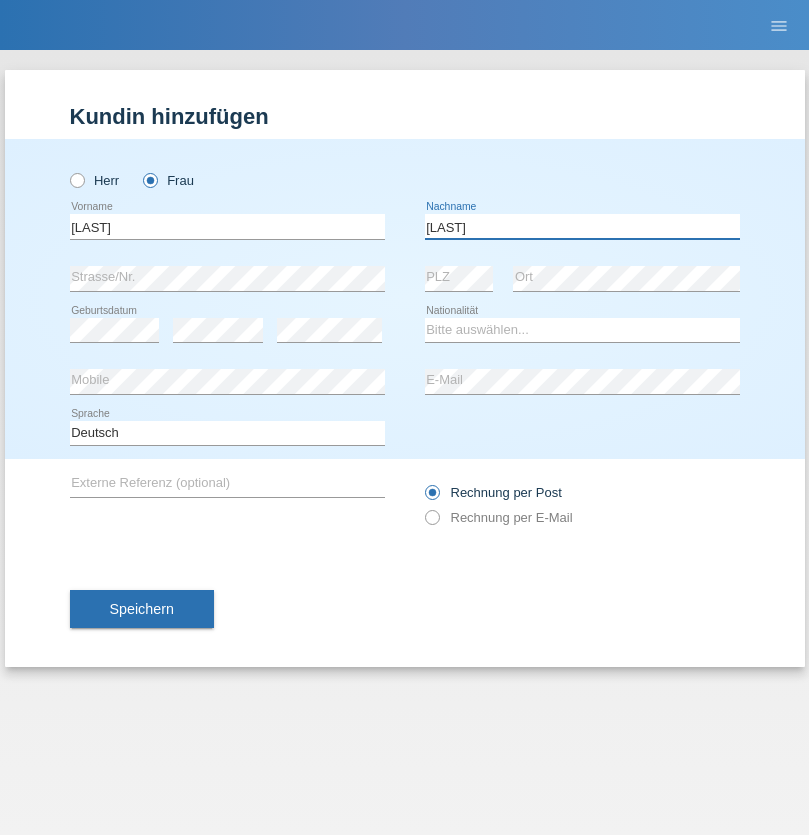 type on "[LAST]" 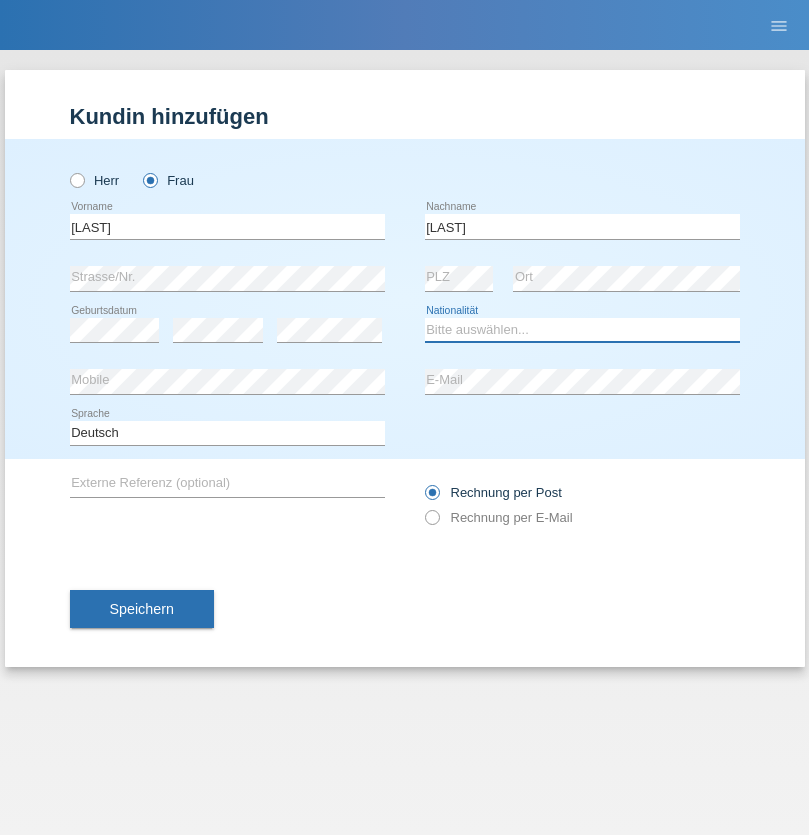 select on "UA" 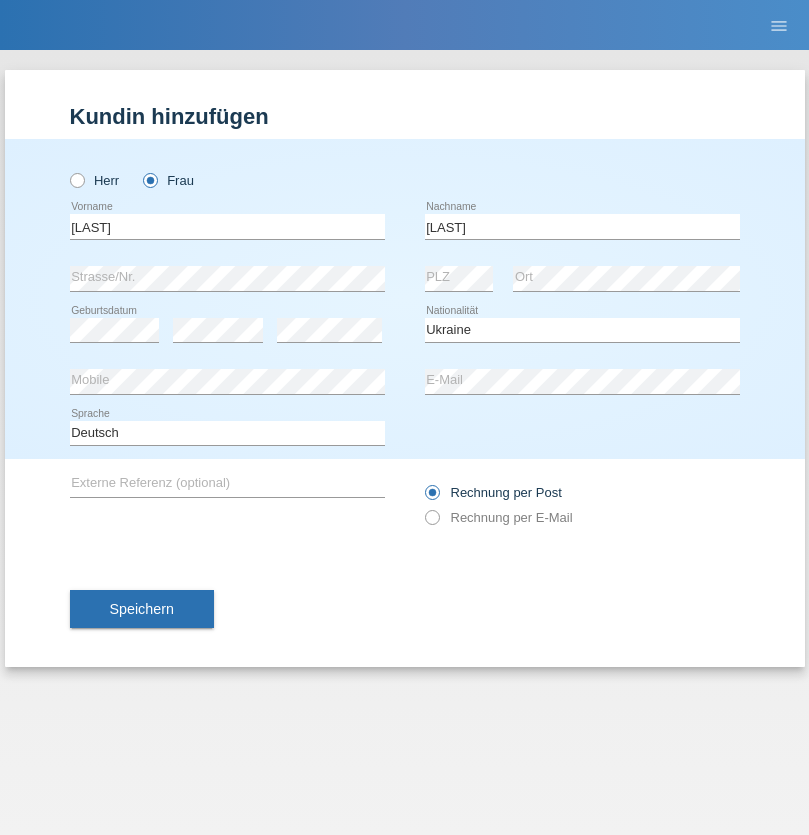select on "C" 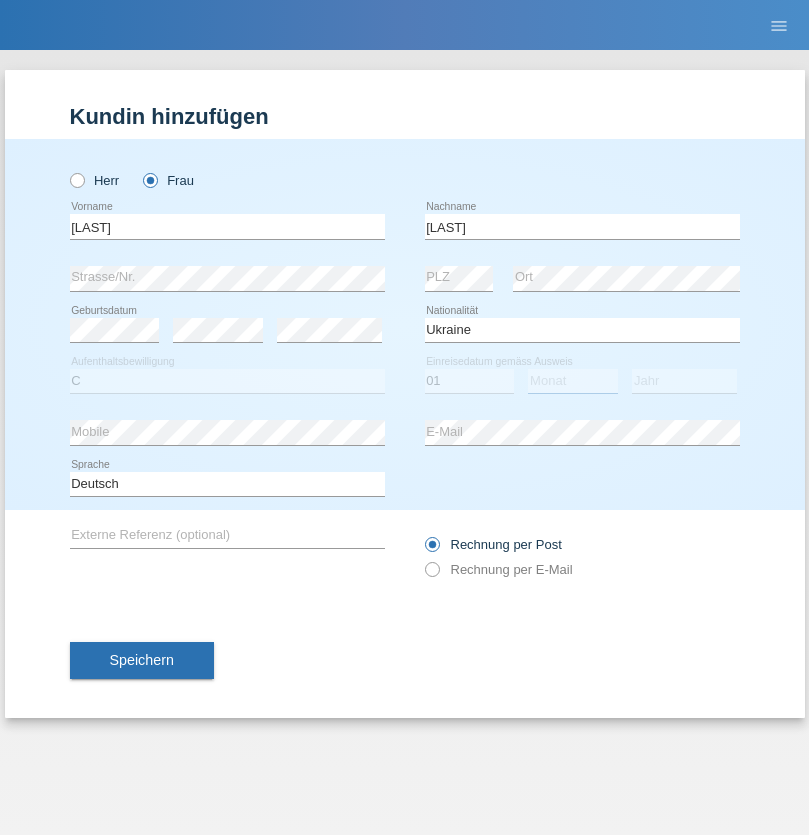 select on "08" 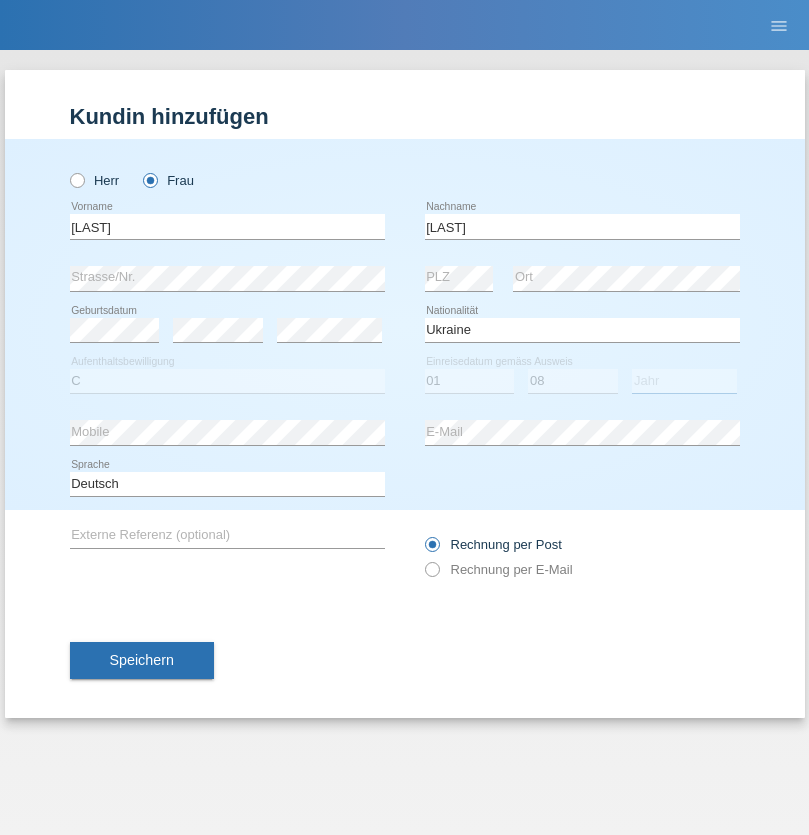 select on "2021" 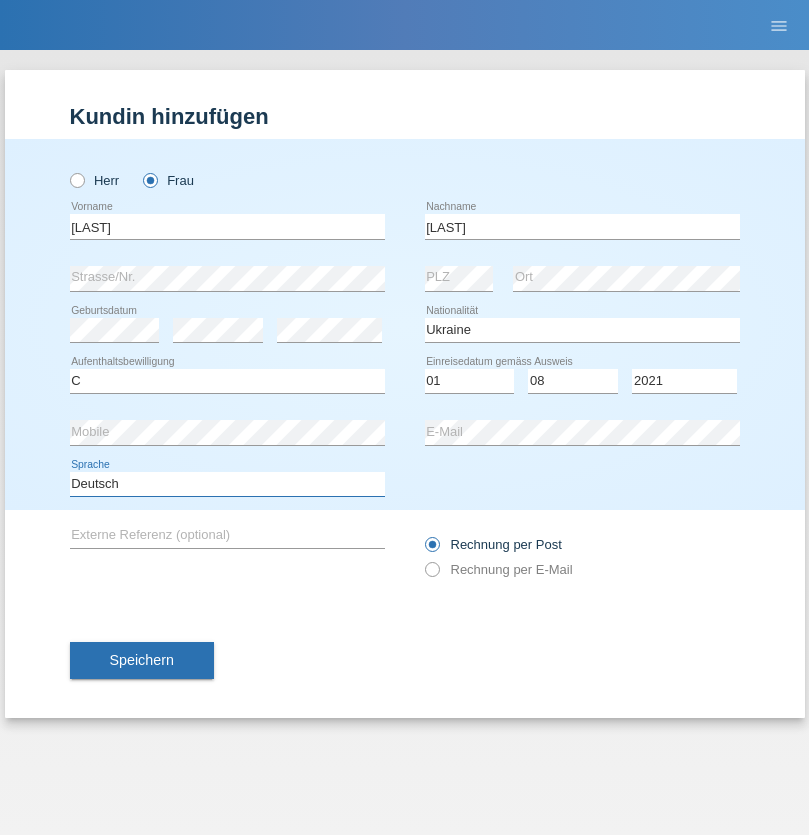 select on "en" 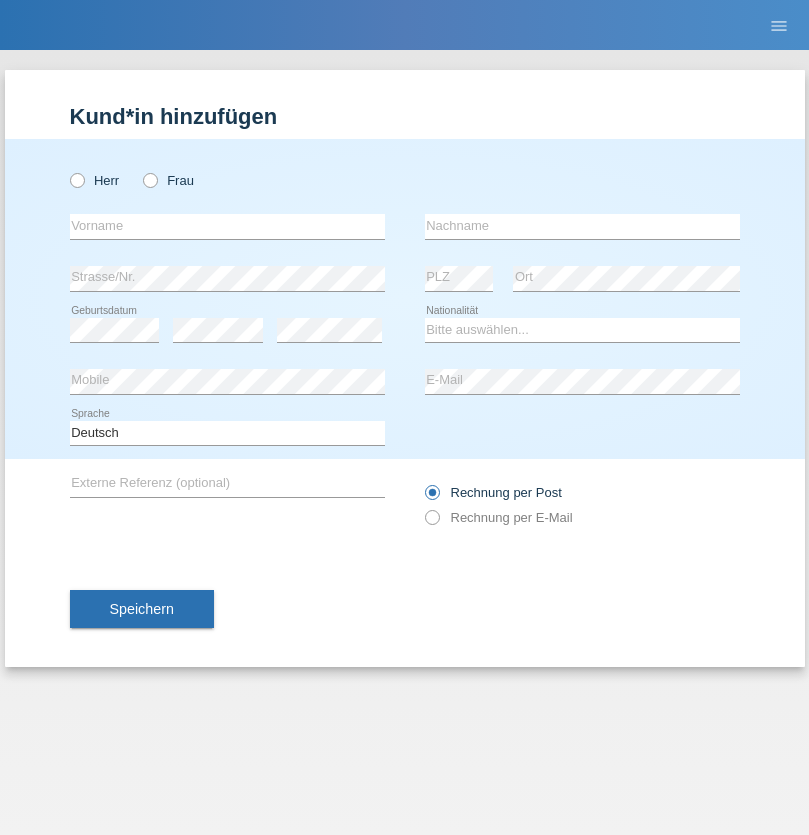 scroll, scrollTop: 0, scrollLeft: 0, axis: both 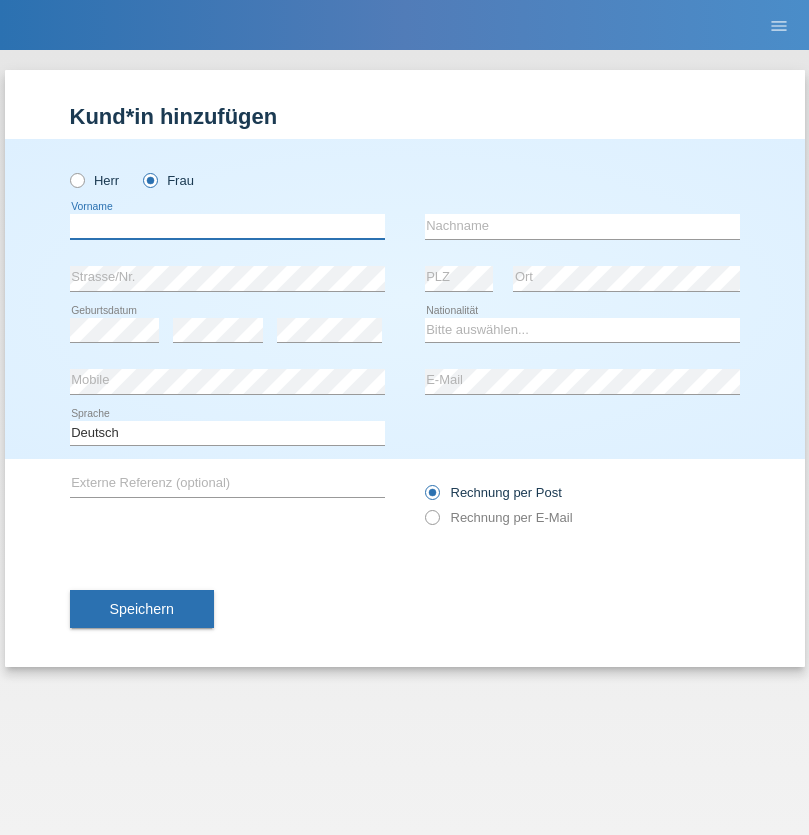 click at bounding box center (227, 226) 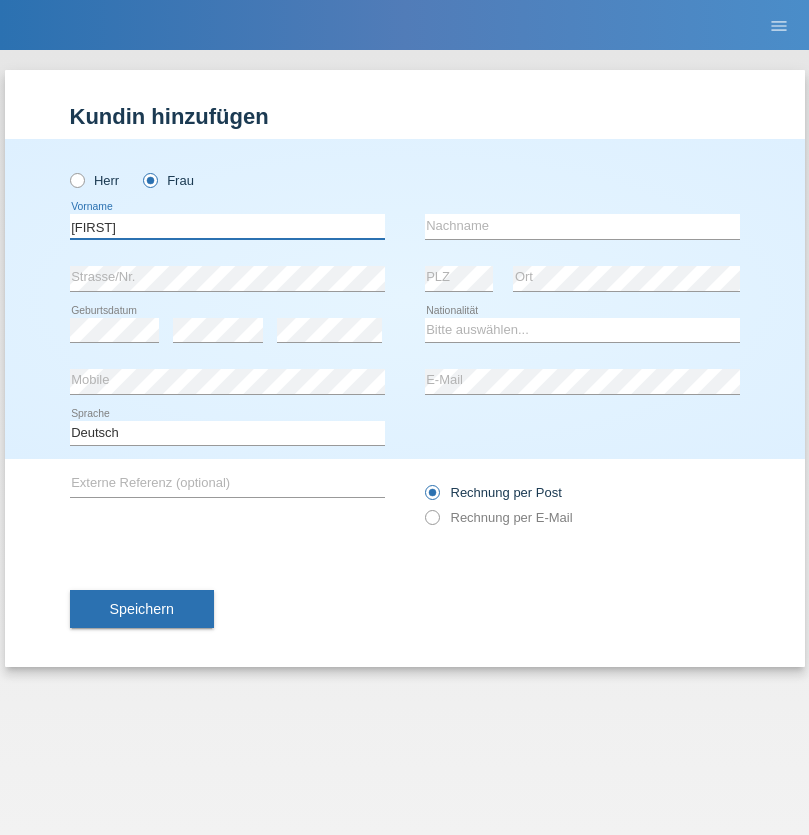 type on "[FIRST]" 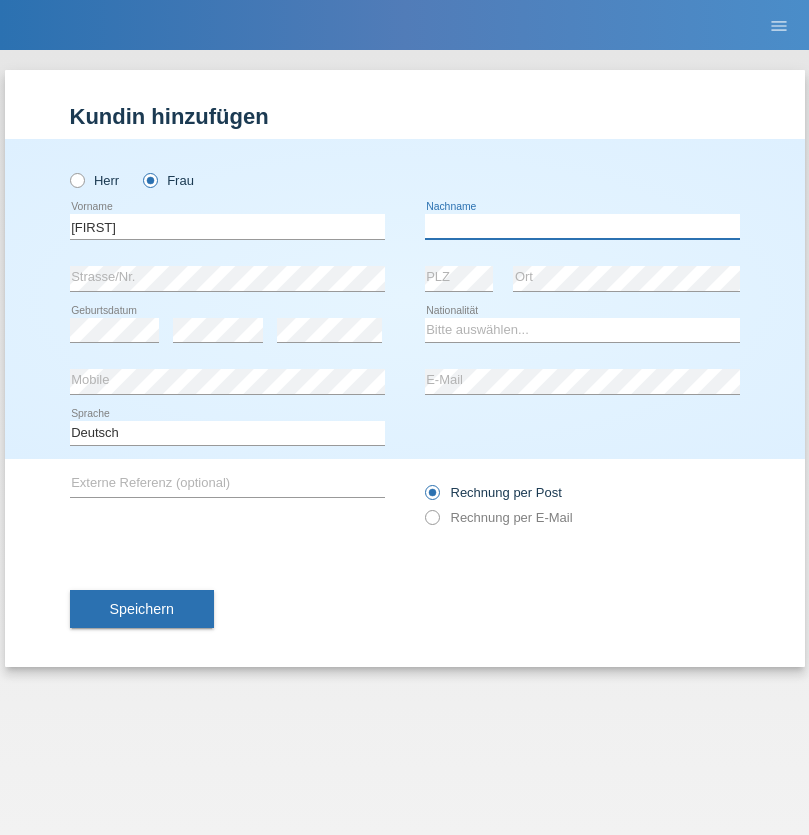click at bounding box center (582, 226) 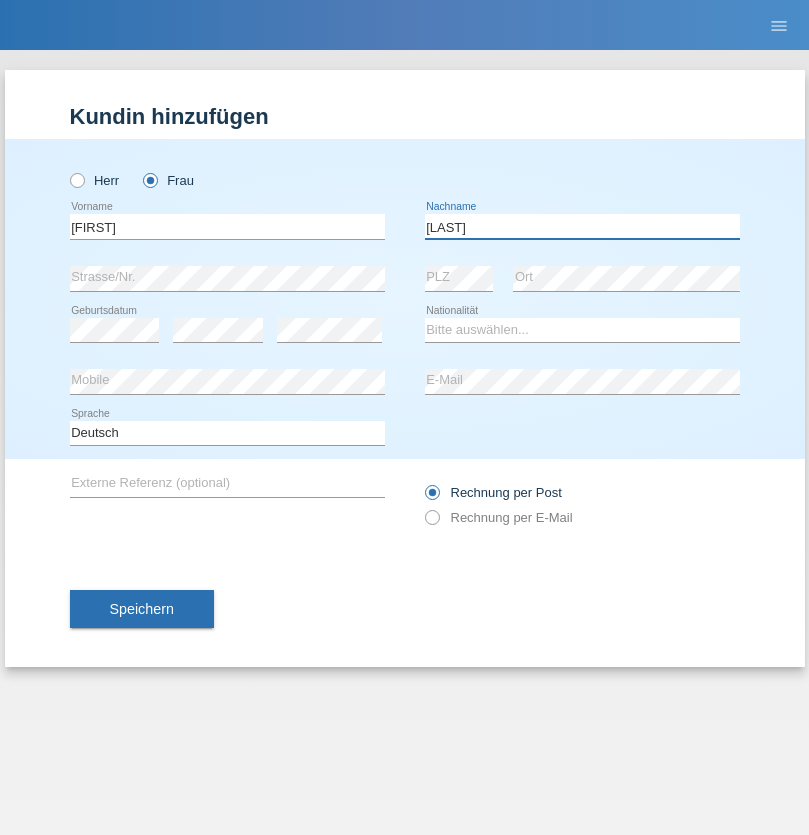 type on "[LAST]" 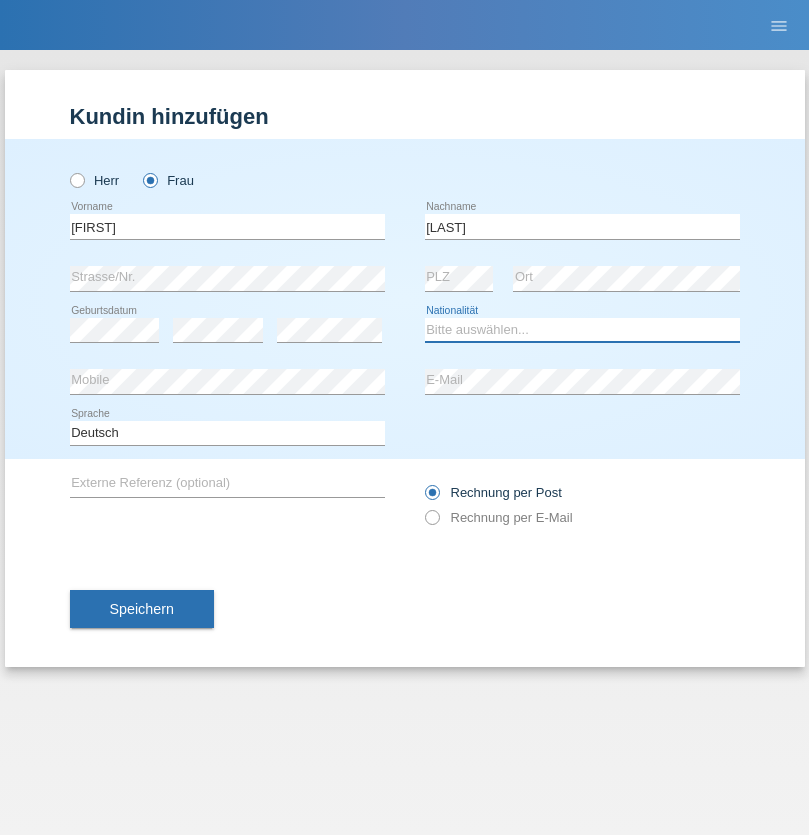 select on "DE" 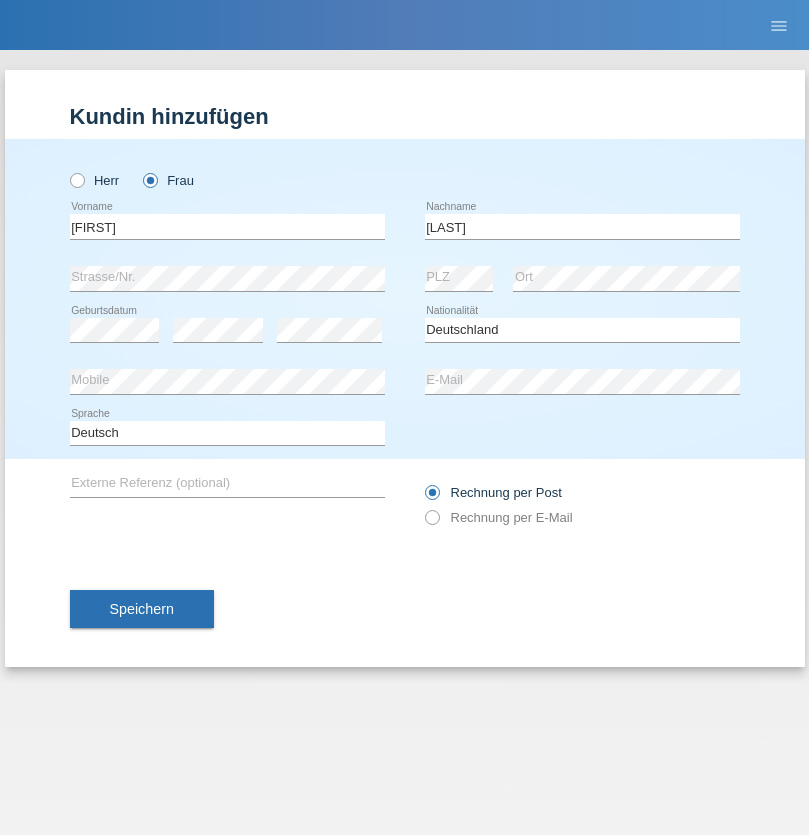 select on "C" 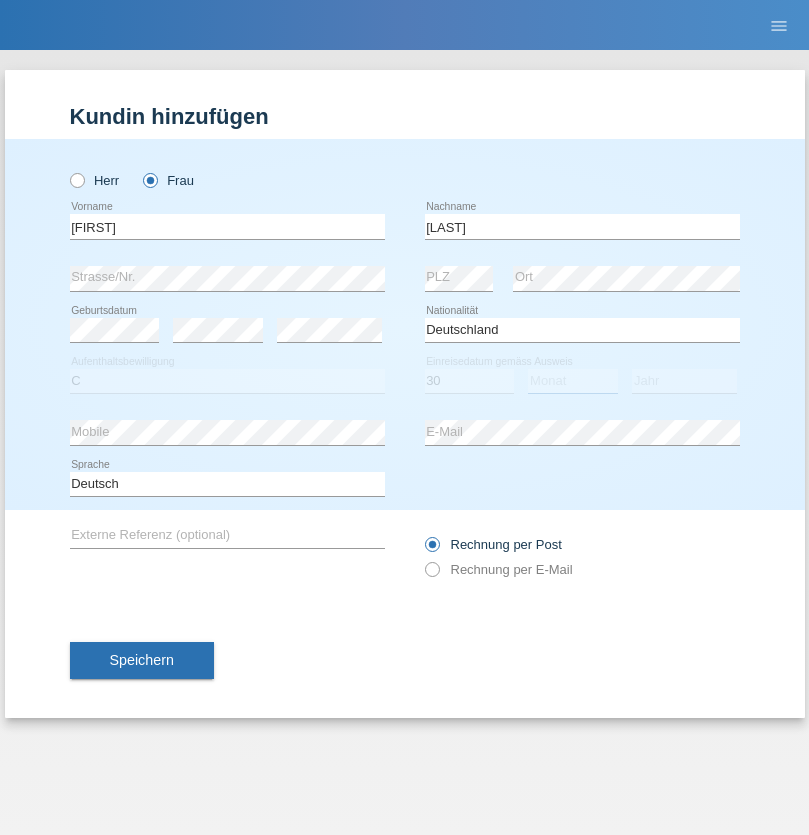 select on "09" 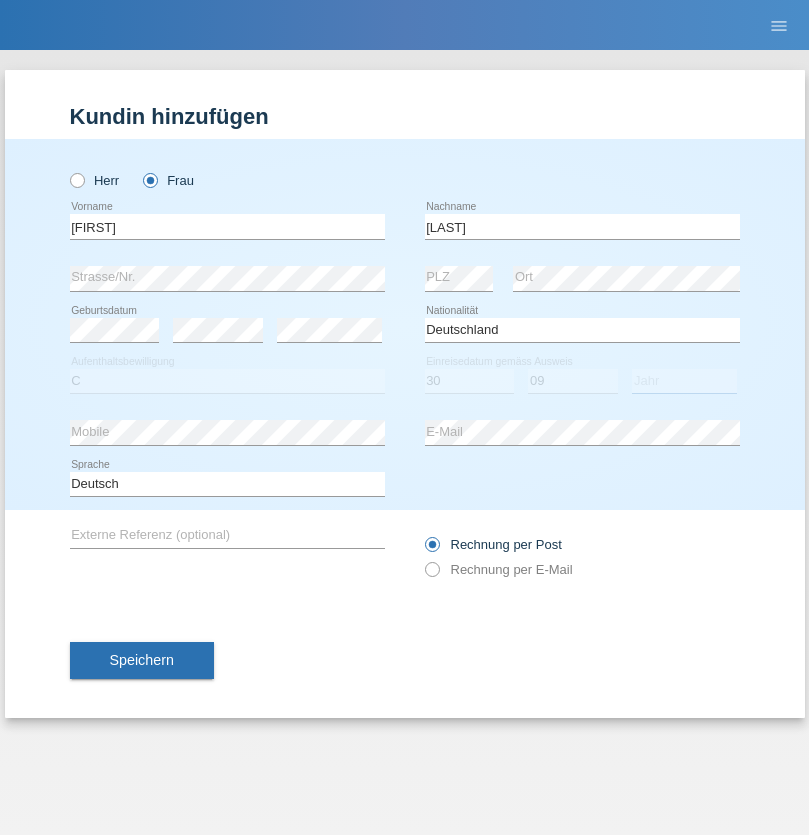 select on "2021" 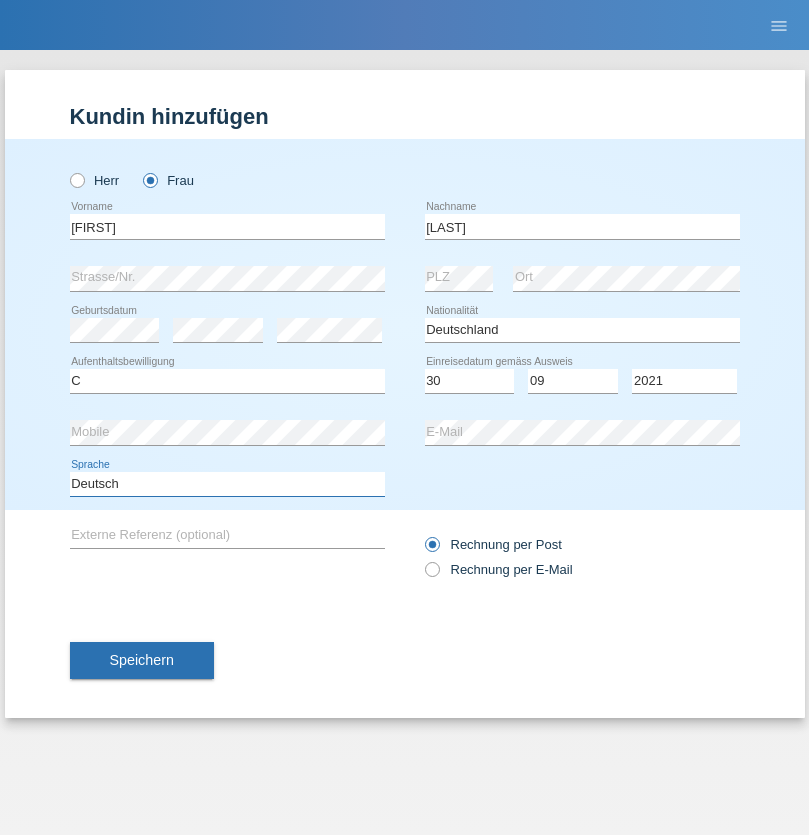 select on "en" 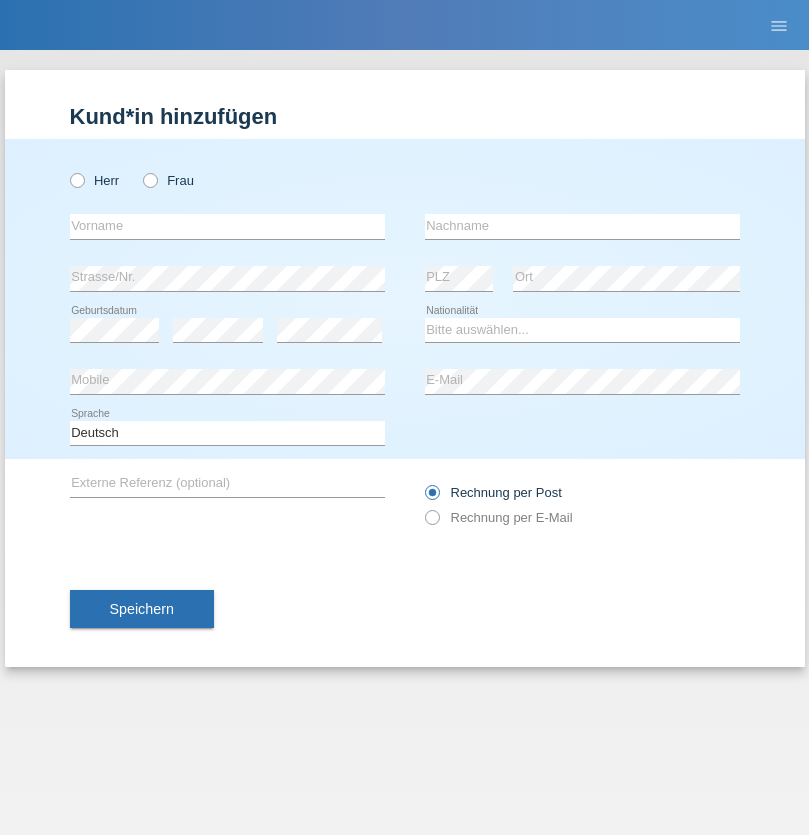 scroll, scrollTop: 0, scrollLeft: 0, axis: both 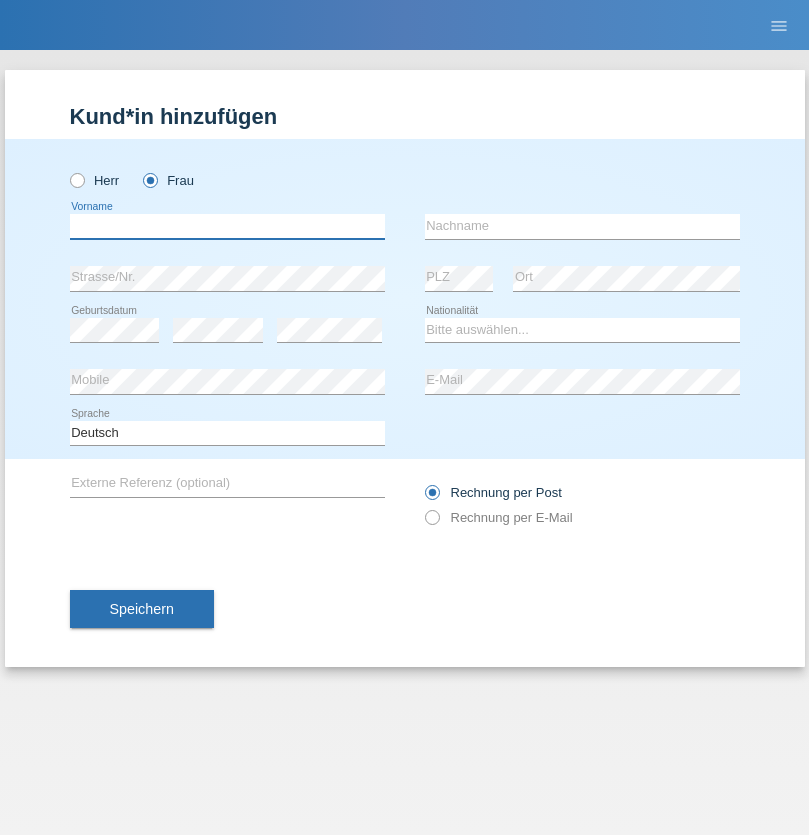 click at bounding box center (227, 226) 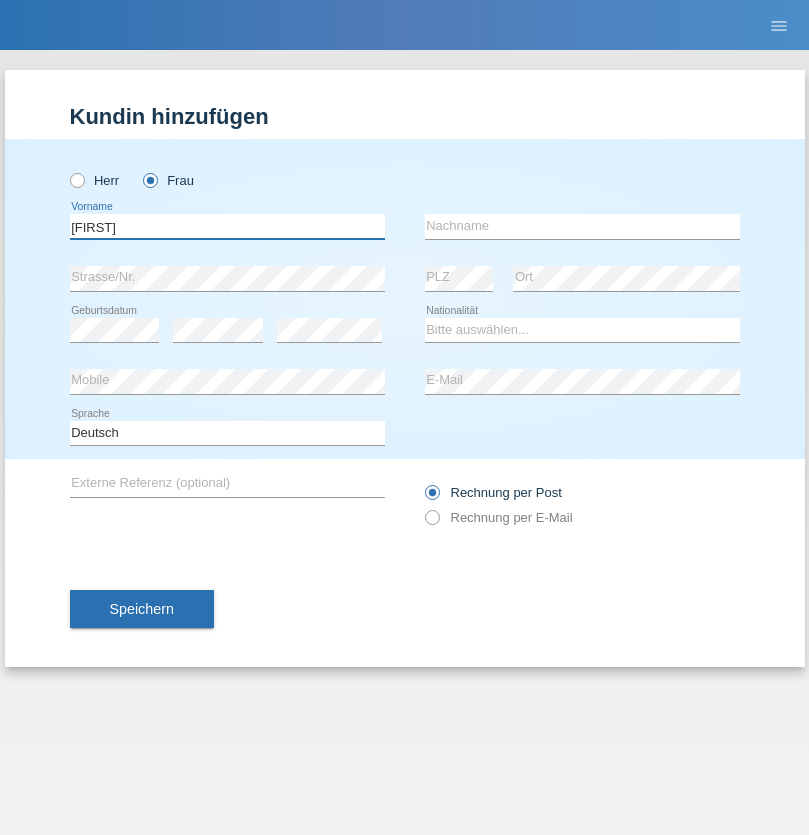 type on "Irena" 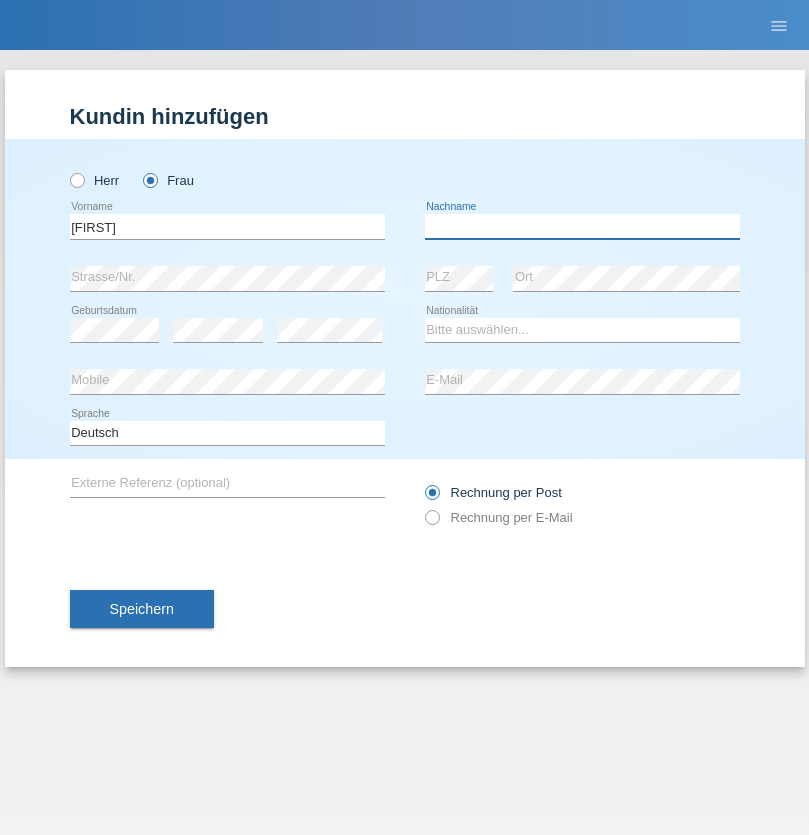click at bounding box center [582, 226] 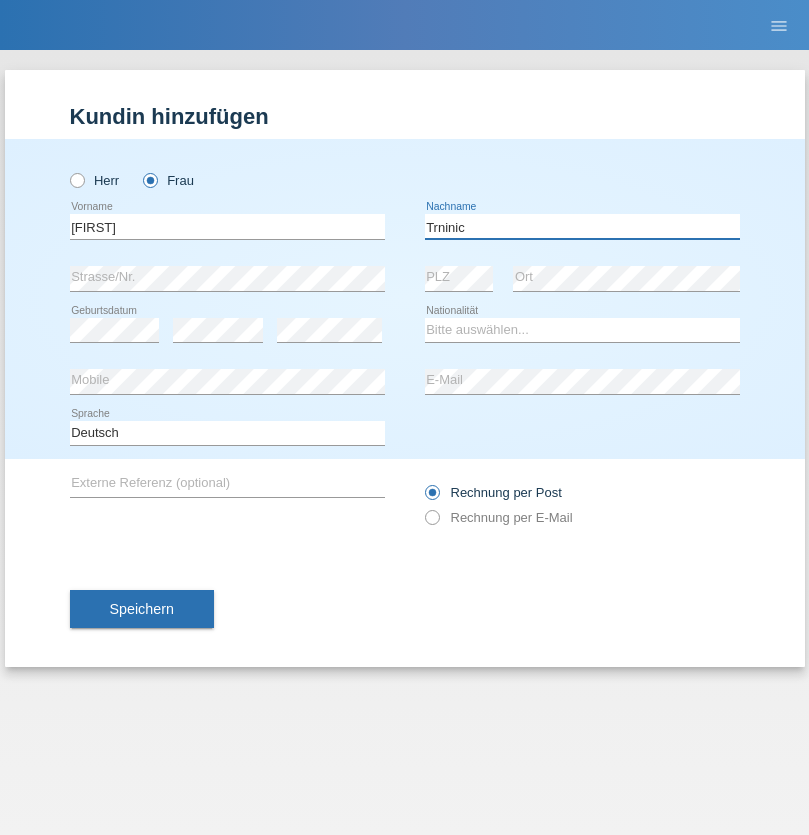 type on "Trninic" 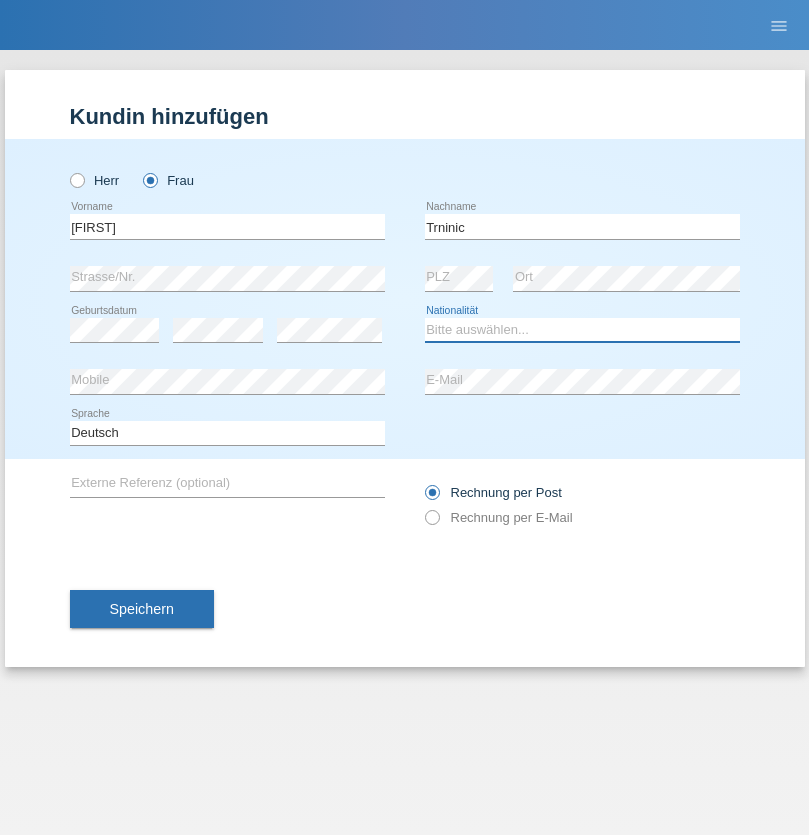 select on "HR" 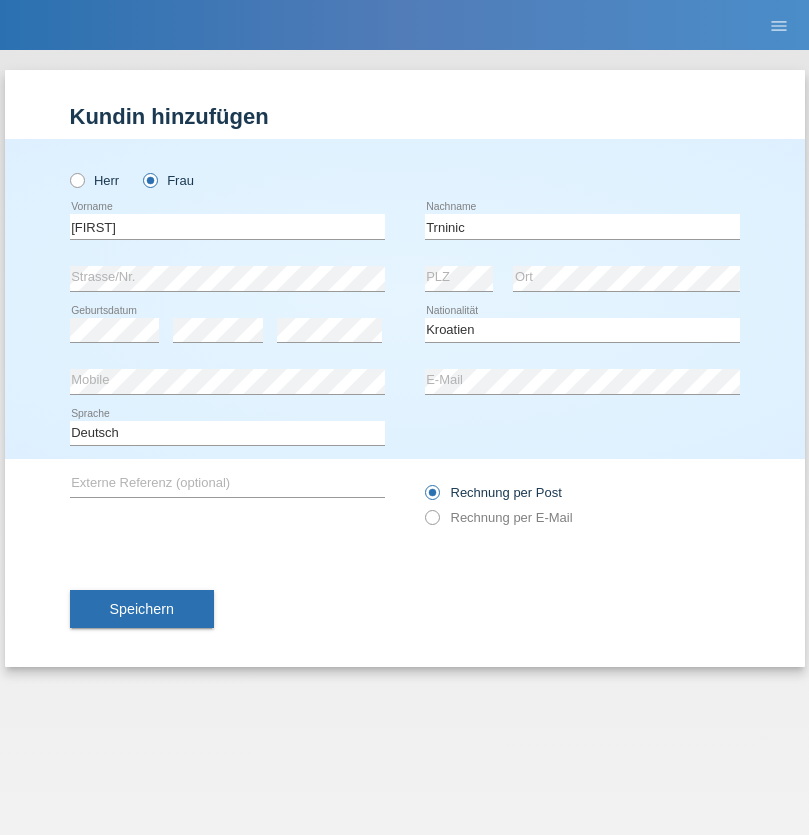 select on "C" 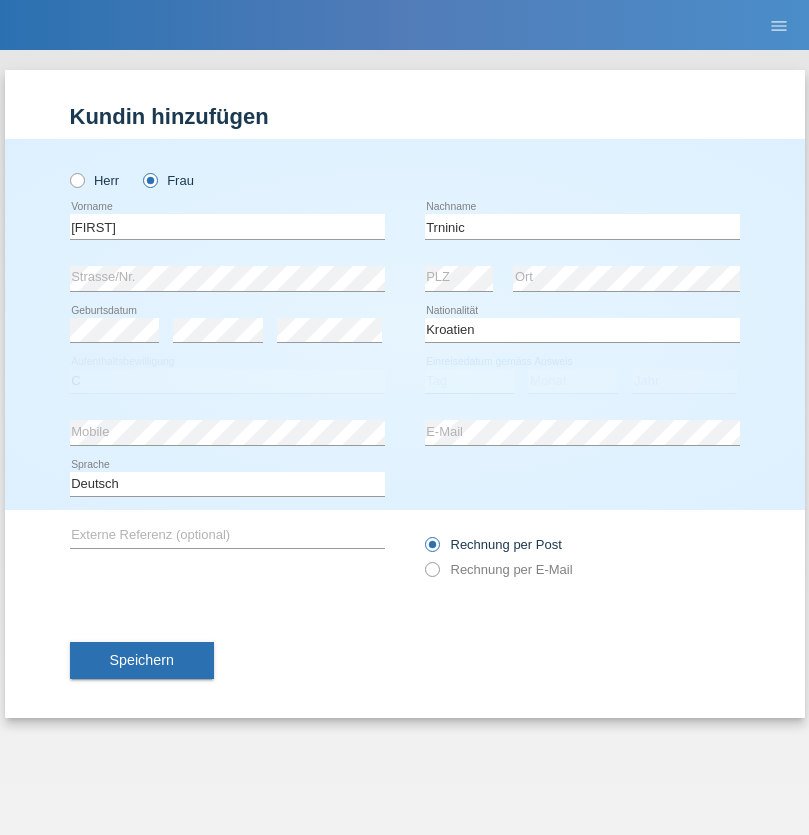 select on "01" 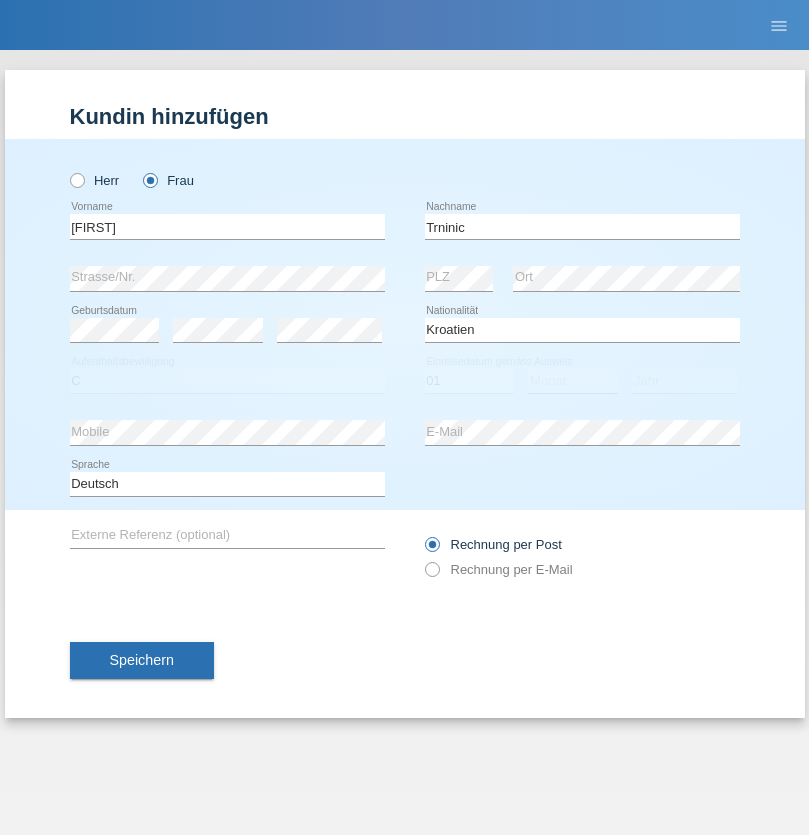 select on "08" 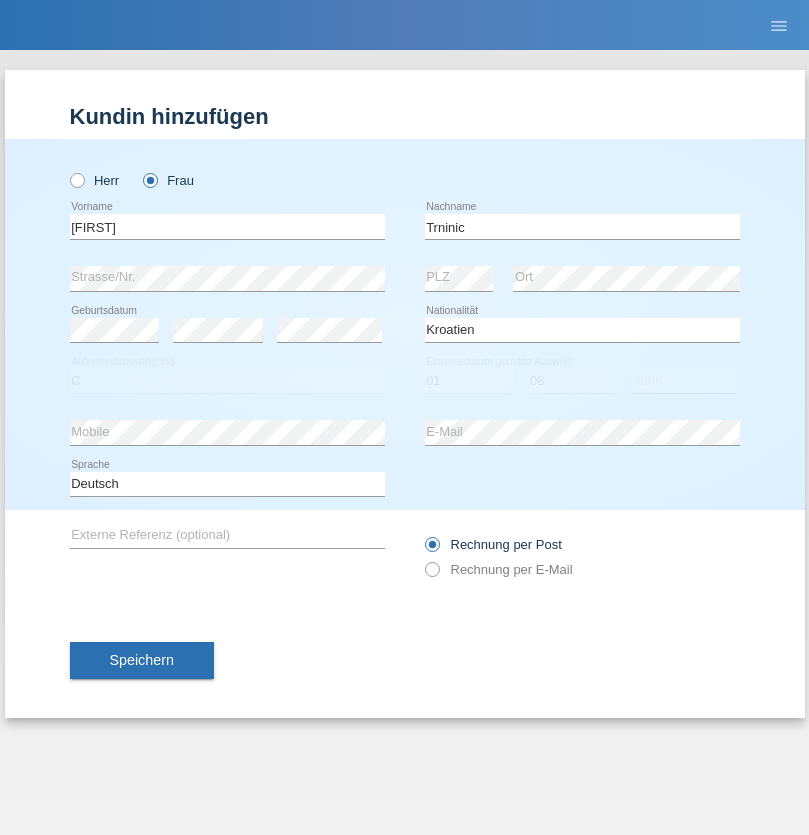 select on "2021" 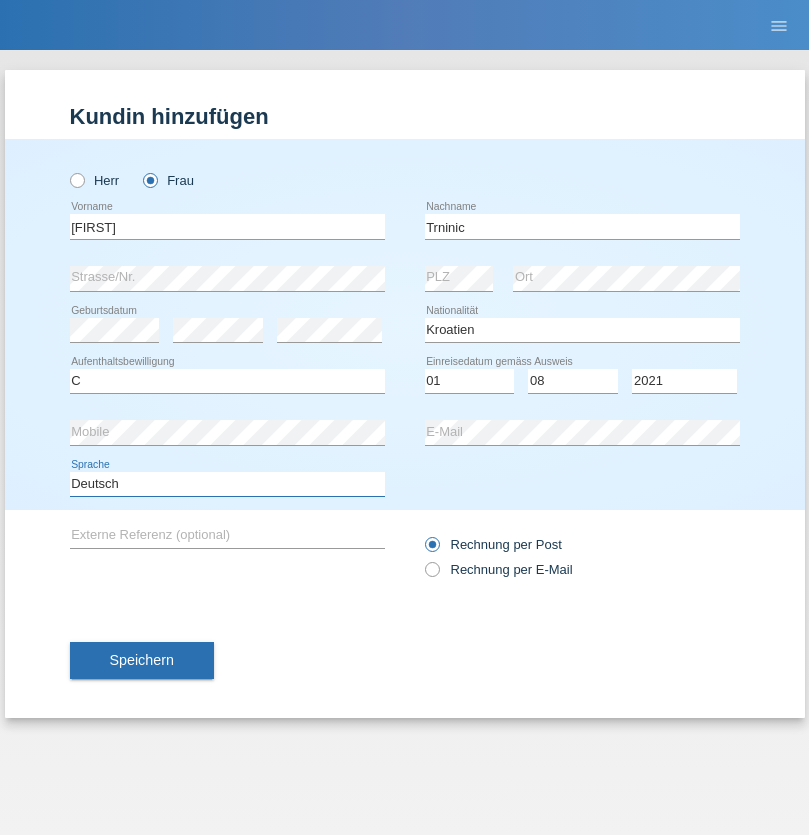 select on "en" 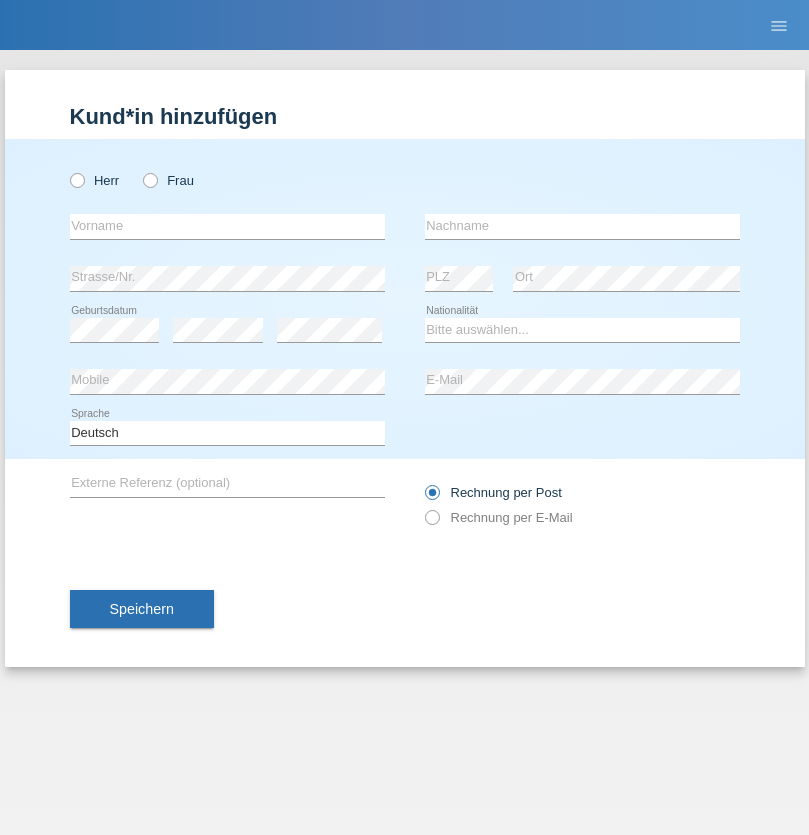 scroll, scrollTop: 0, scrollLeft: 0, axis: both 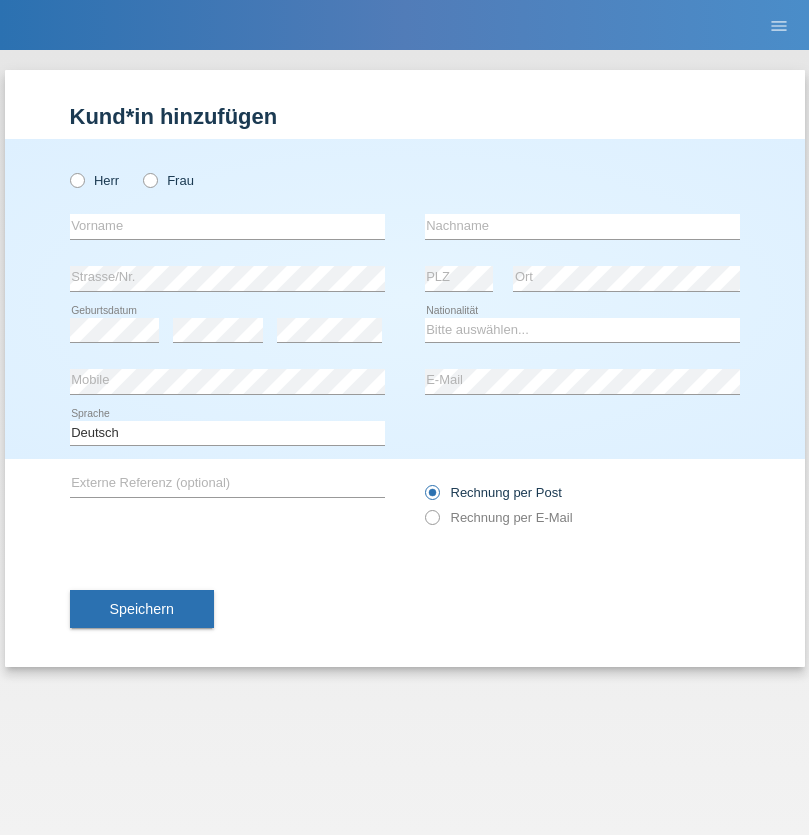 radio on "true" 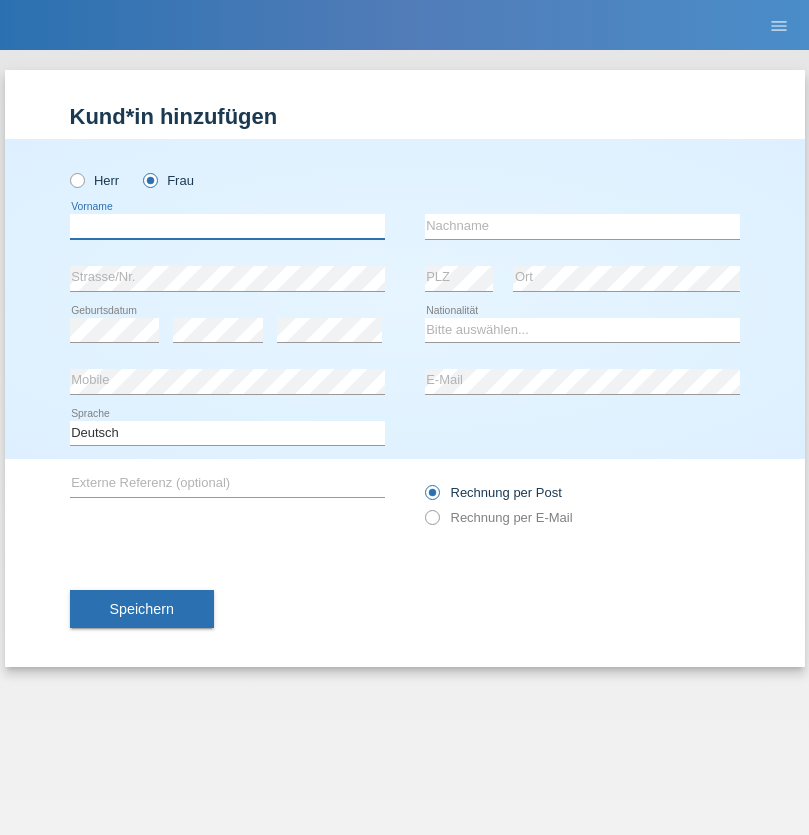 click at bounding box center (227, 226) 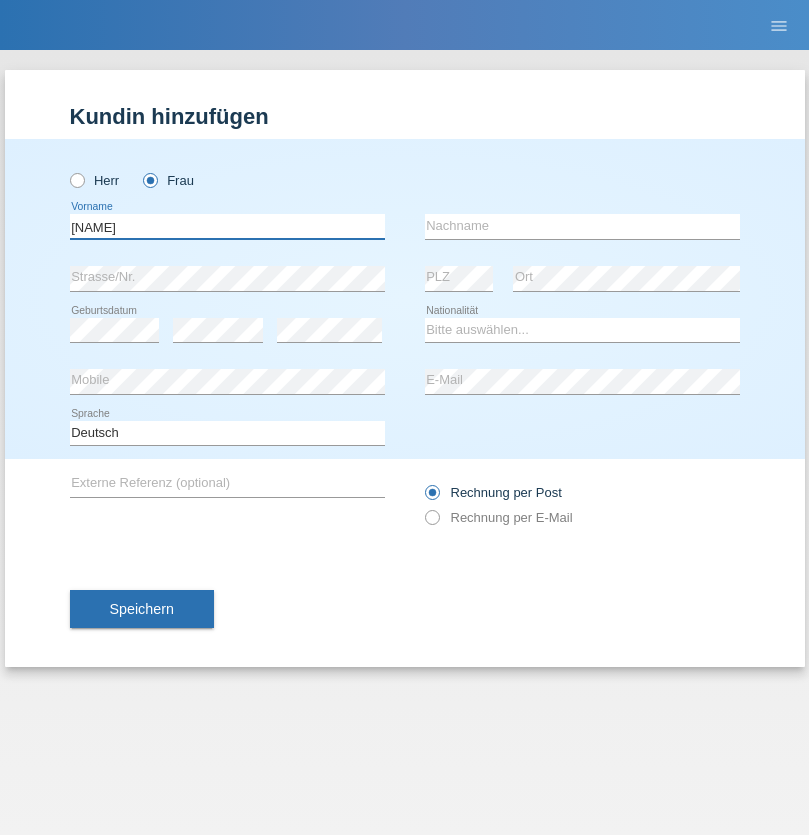 type on "Aly" 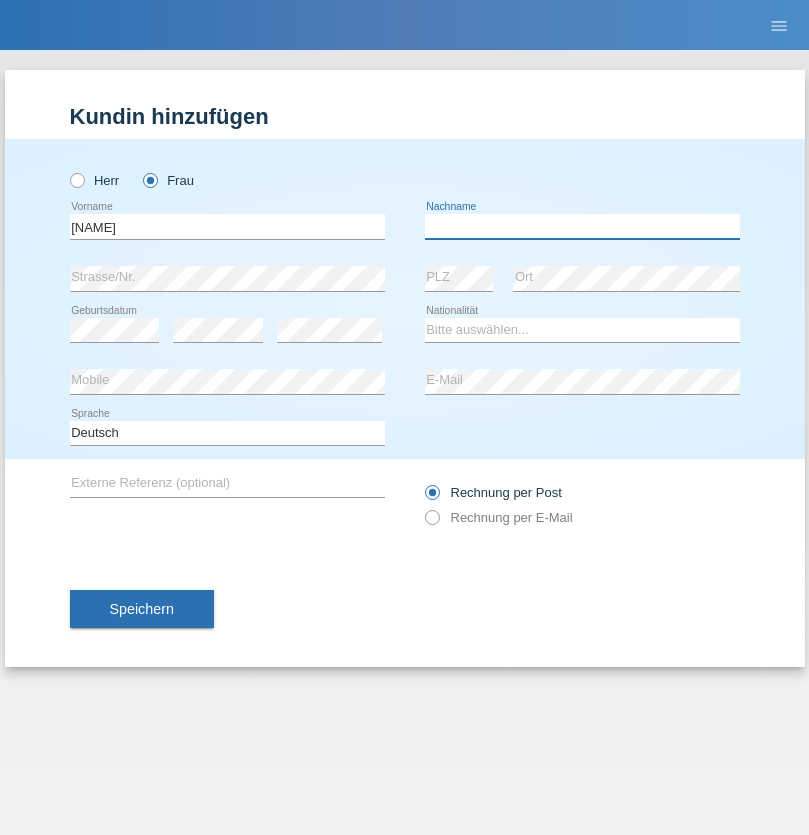 click at bounding box center [582, 226] 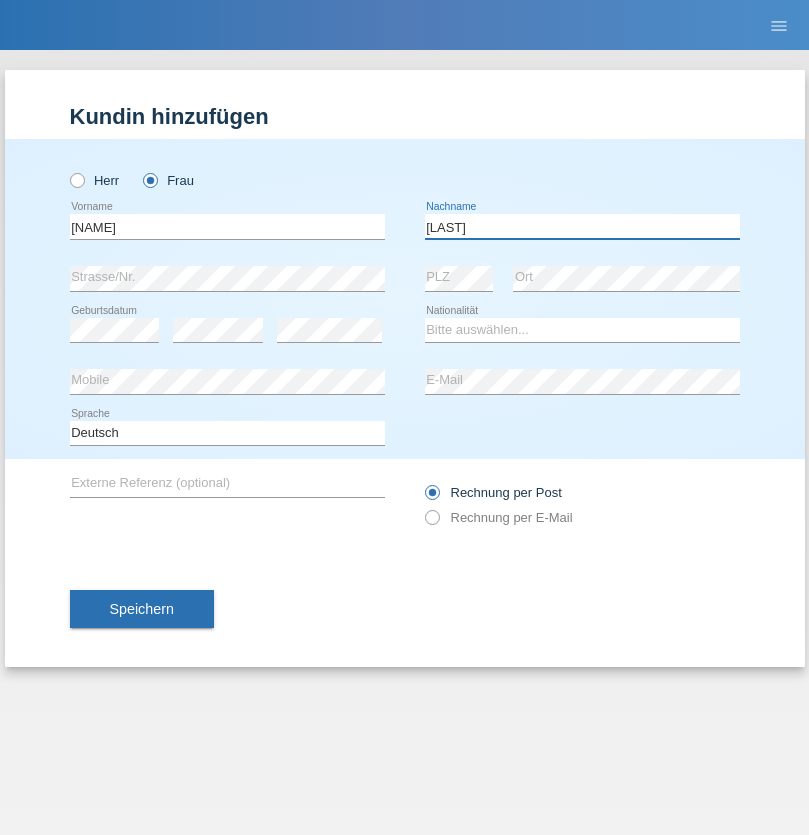 type on "Perez" 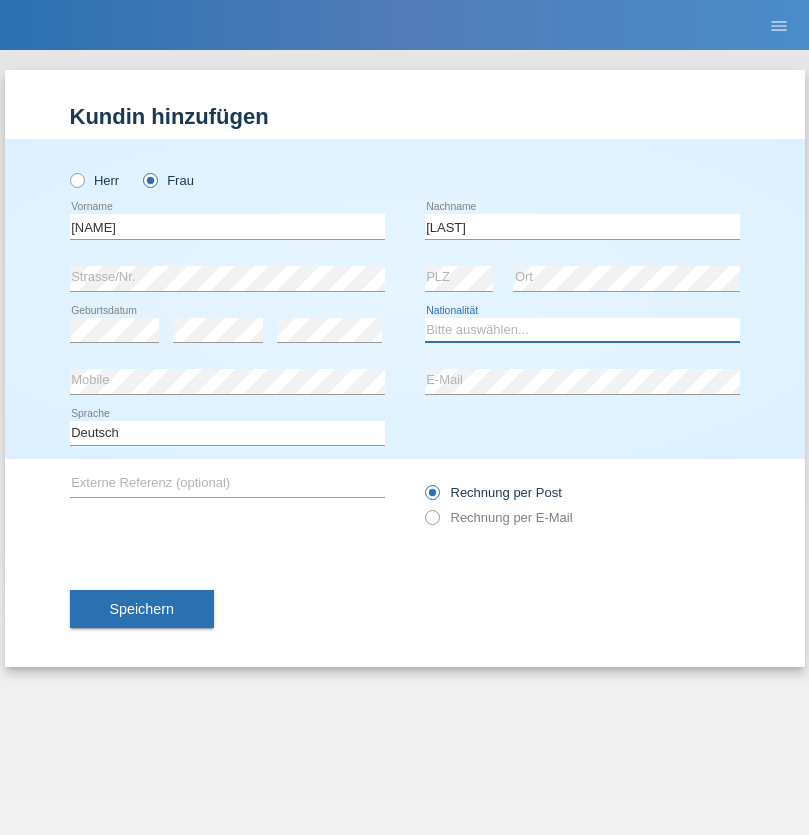 select on "DM" 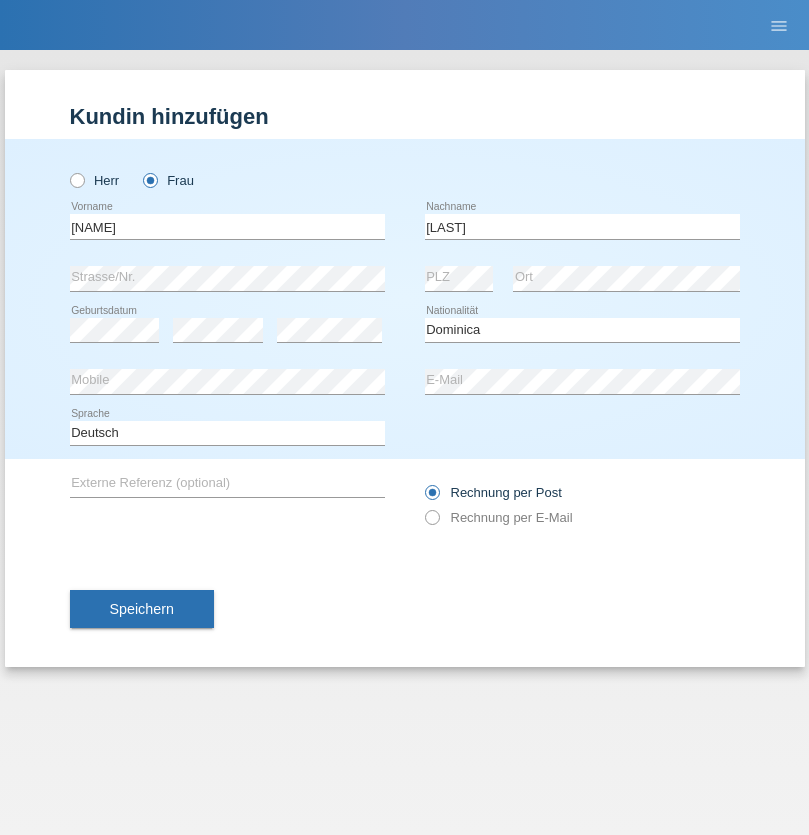 select on "C" 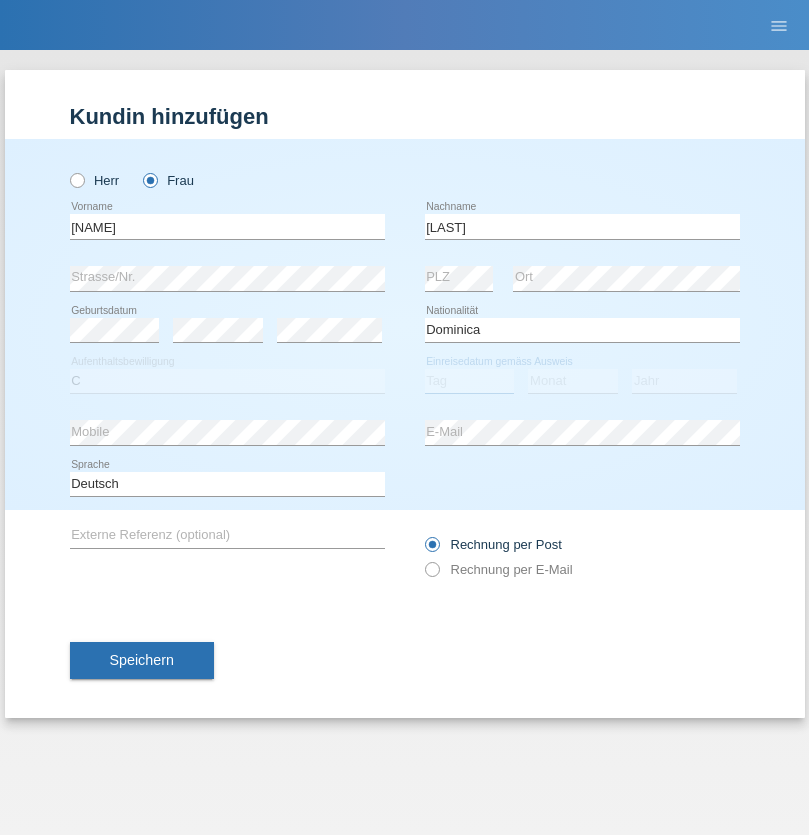 select on "01" 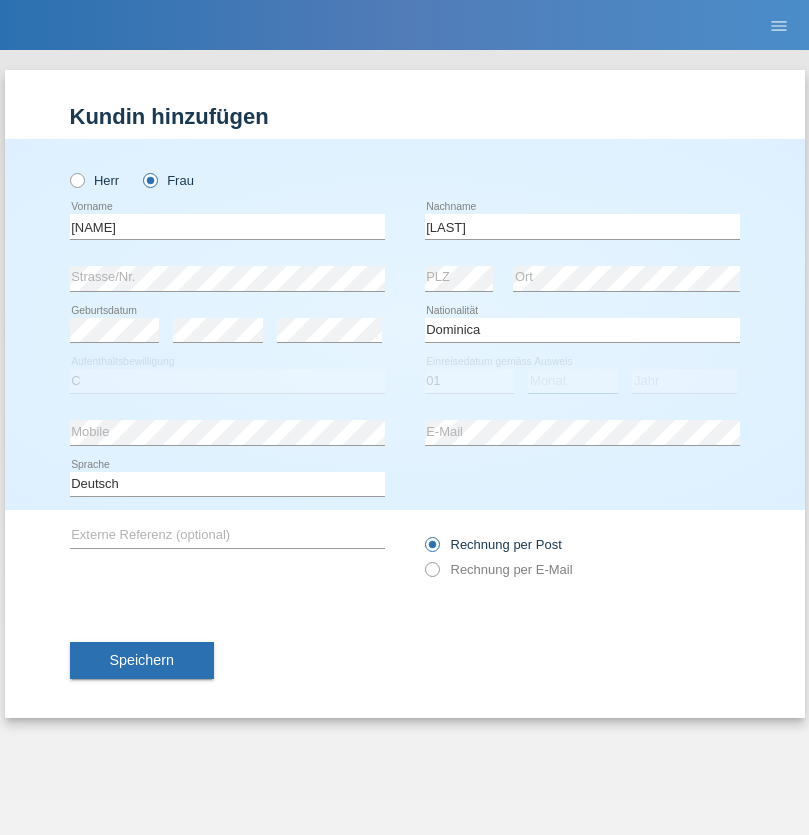 select on "08" 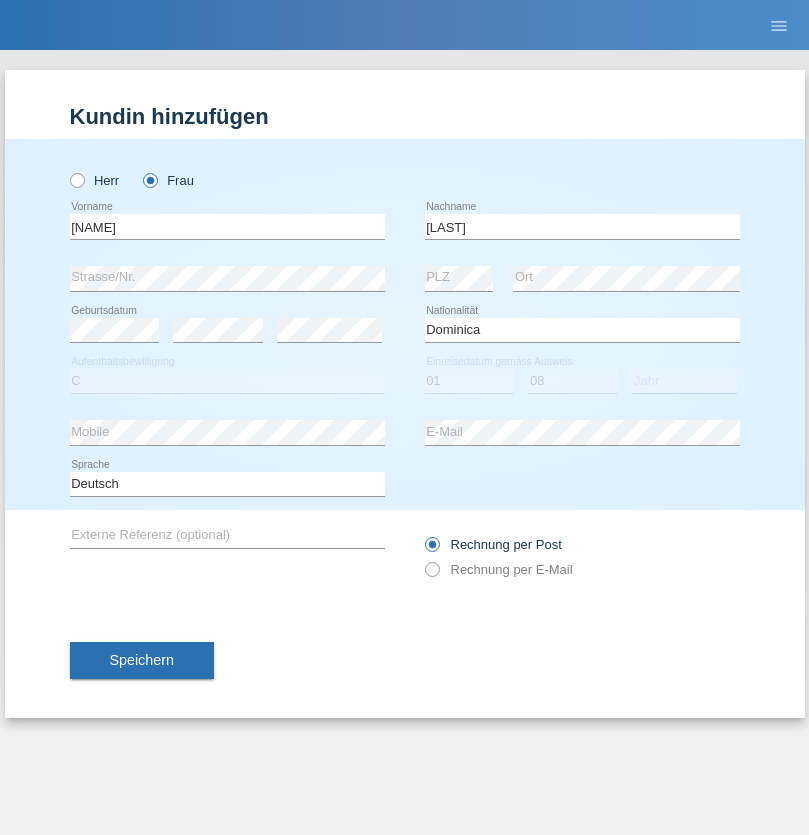select on "2021" 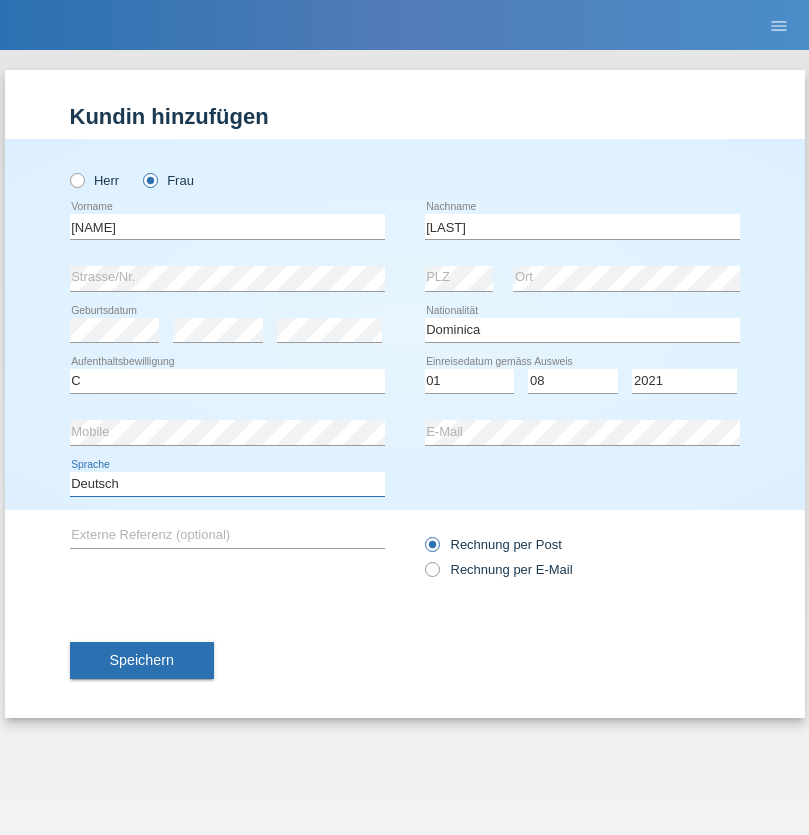 select on "en" 